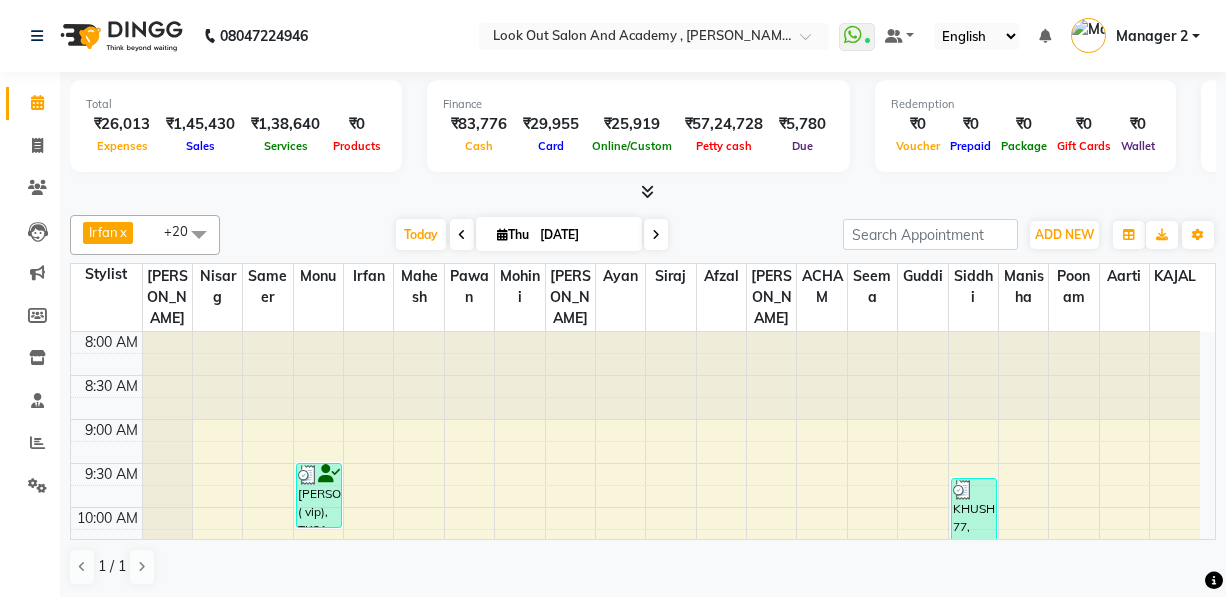 scroll, scrollTop: 0, scrollLeft: 0, axis: both 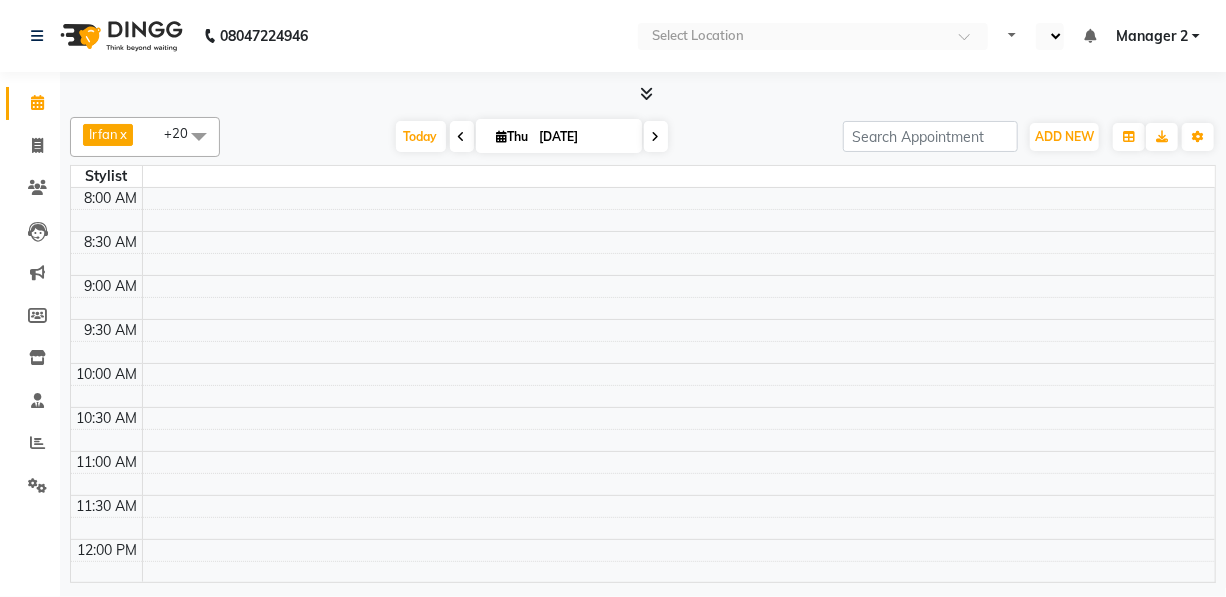 select on "en" 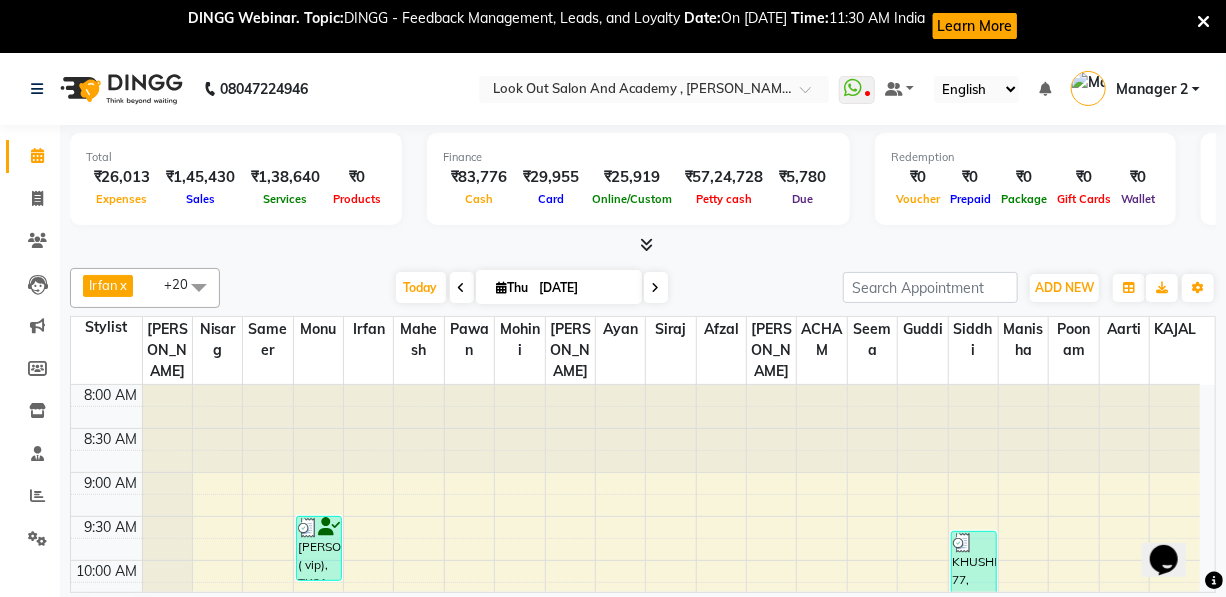 scroll, scrollTop: 0, scrollLeft: 0, axis: both 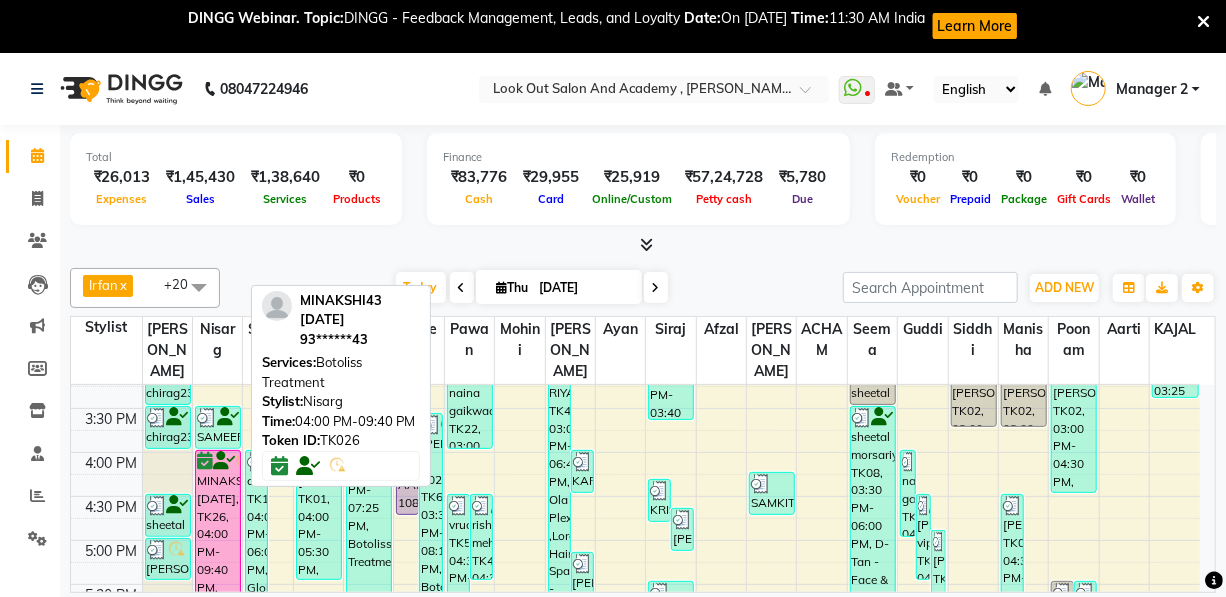 click on "MINAKSHI43 [DATE], TK26, 04:00 PM-09:40 PM, Botoliss Treatment" at bounding box center (218, 698) 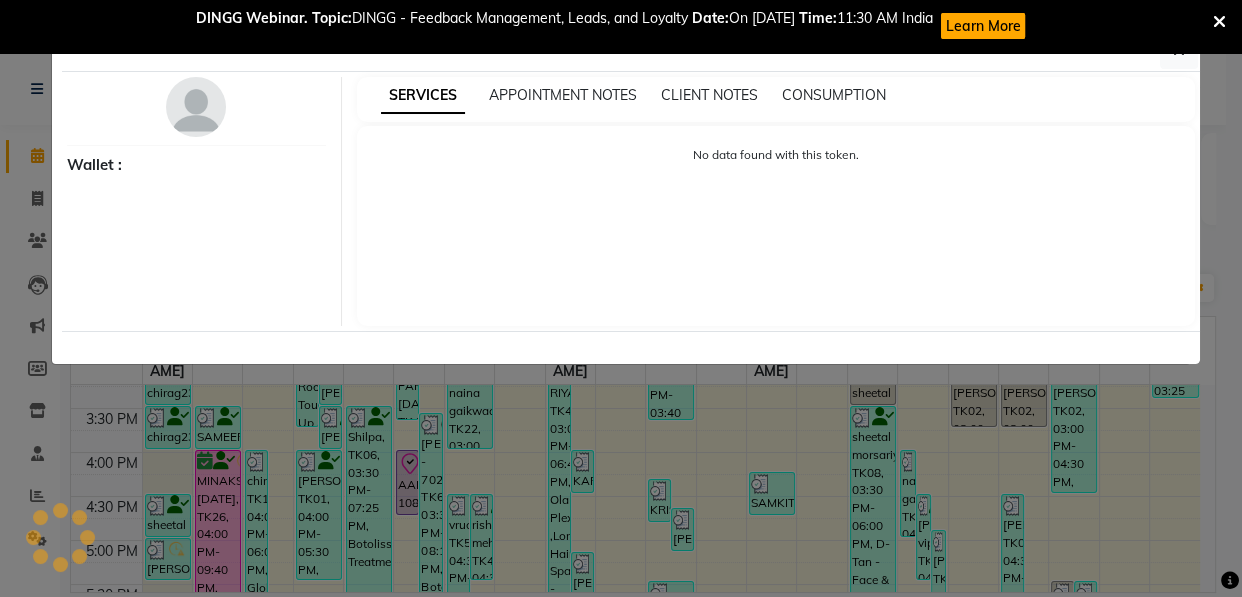 select on "6" 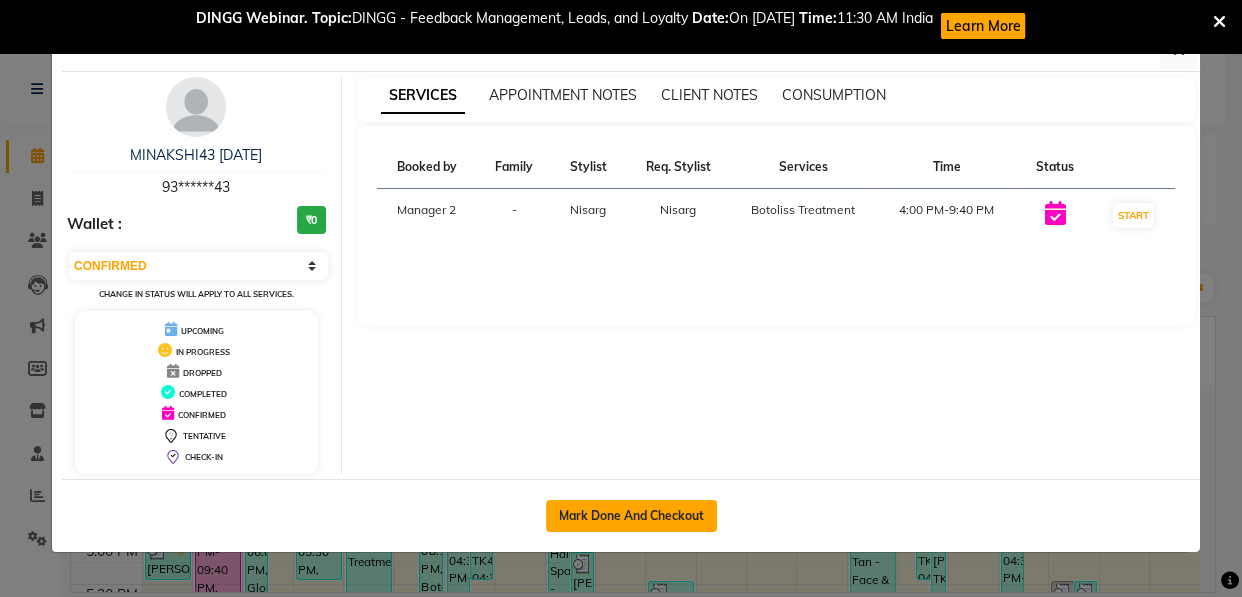 click on "Mark Done And Checkout" 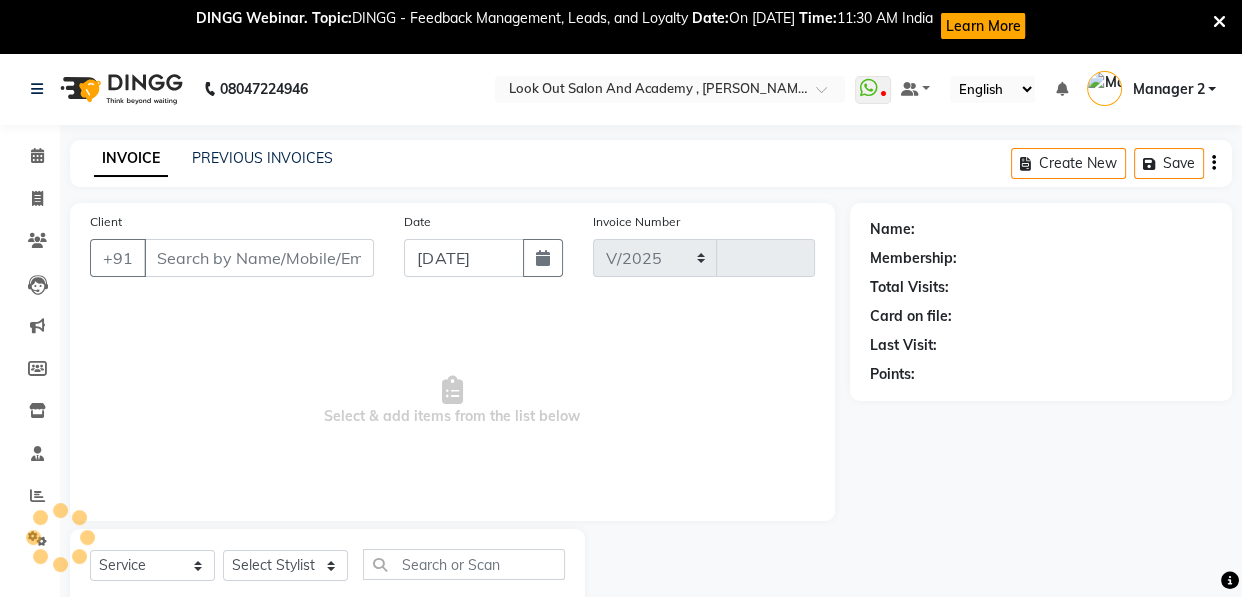 select on "4708" 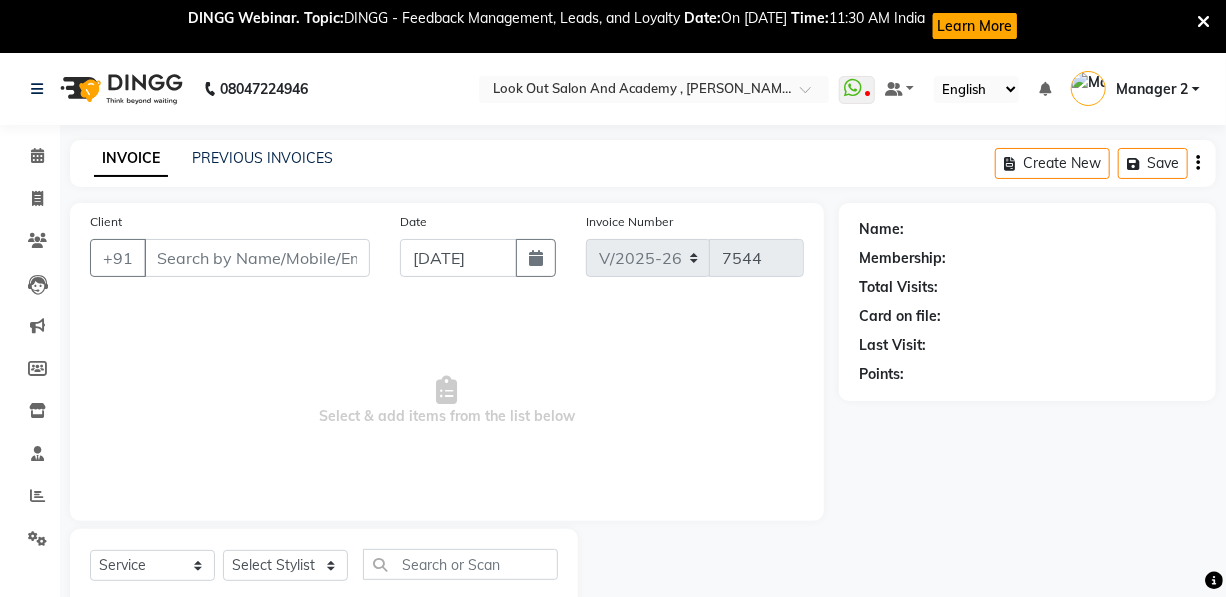 type on "93******43" 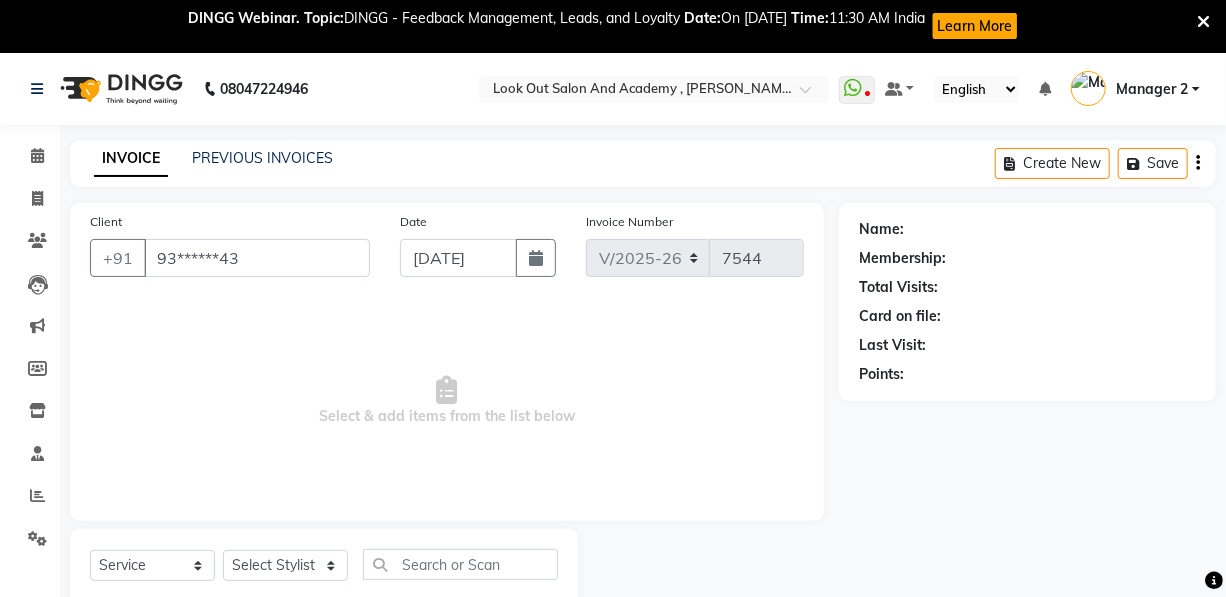 select on "28198" 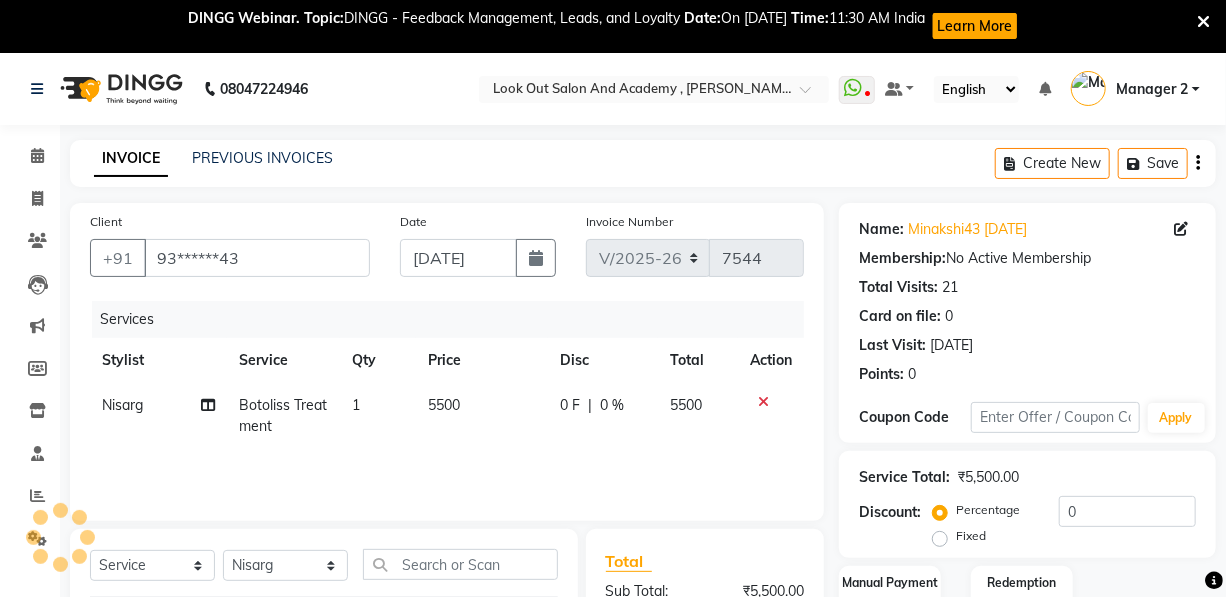 click on "5500" 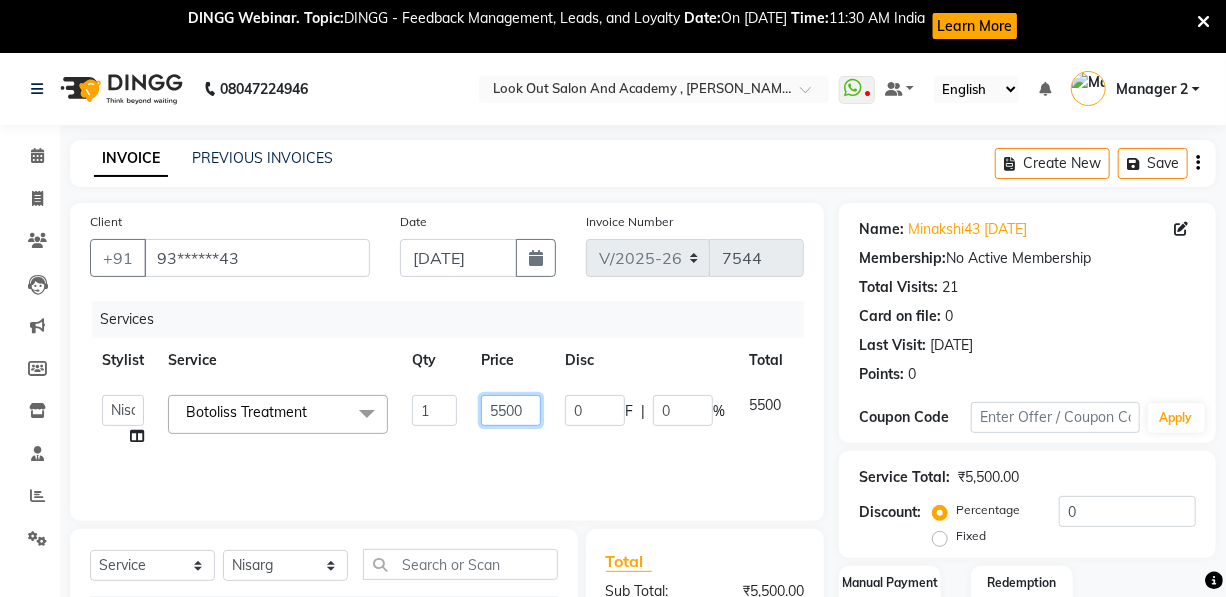 drag, startPoint x: 533, startPoint y: 400, endPoint x: 481, endPoint y: 419, distance: 55.362442 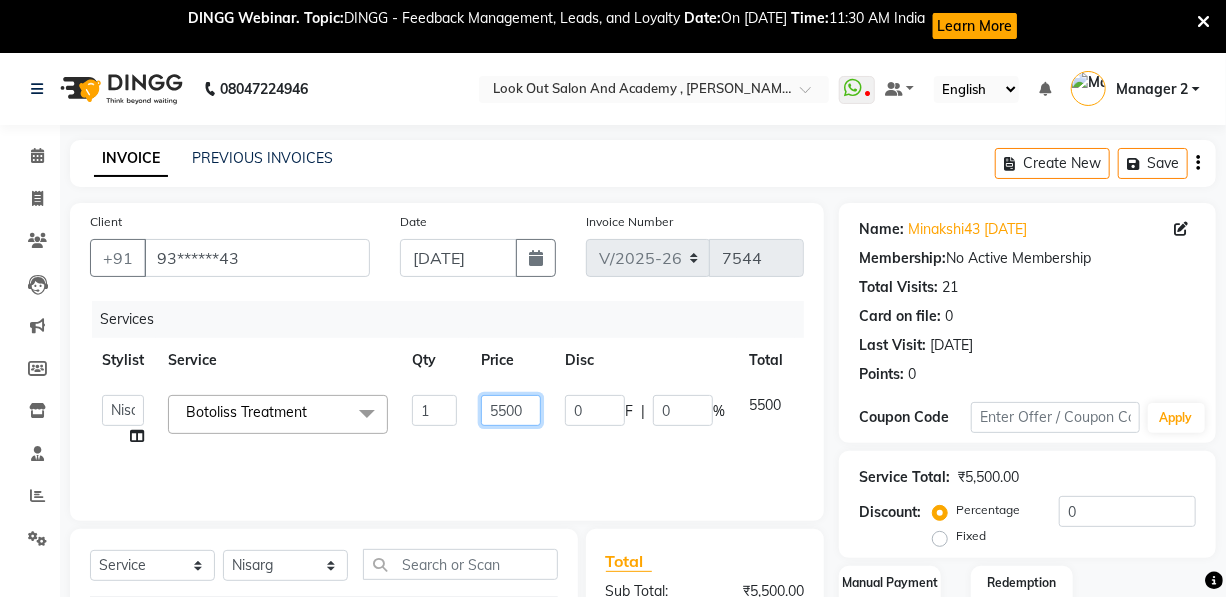 click on "5500" 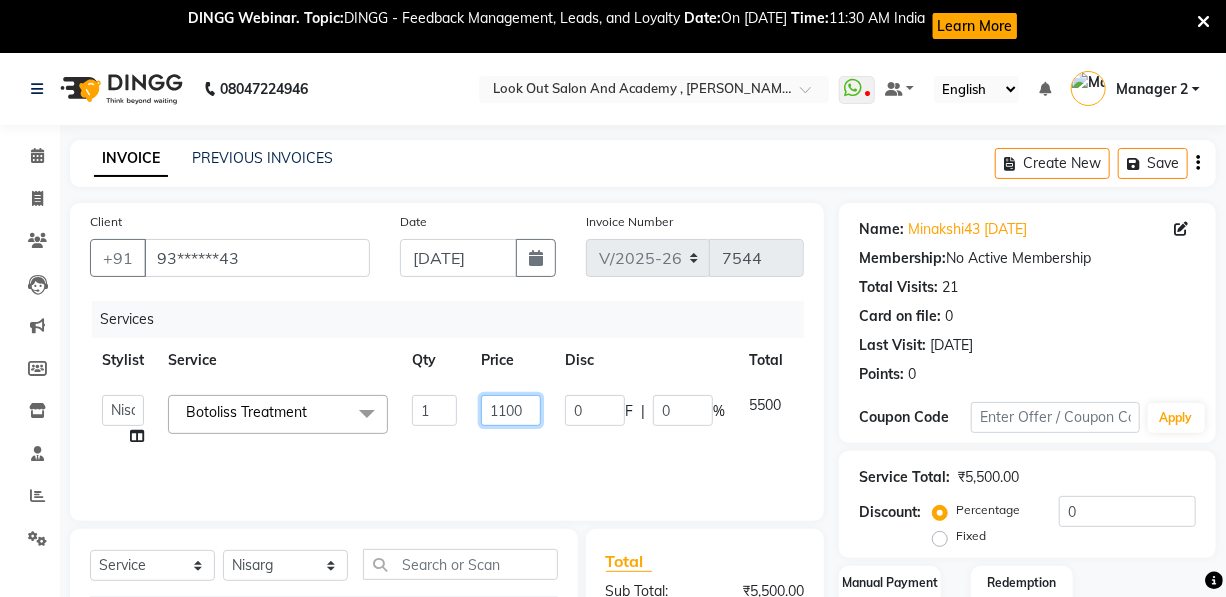 type on "11000" 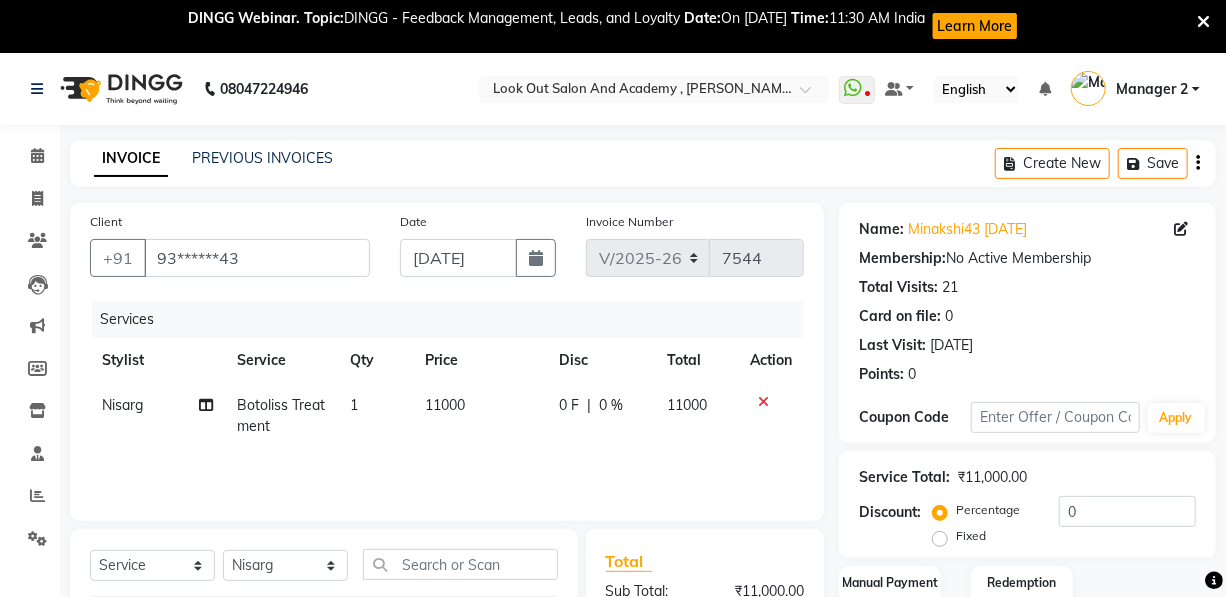 click on "Services Stylist Service Qty Price Disc Total Action  Nisarg Botoliss Treatment 1 11000 0 F | 0 % 11000" 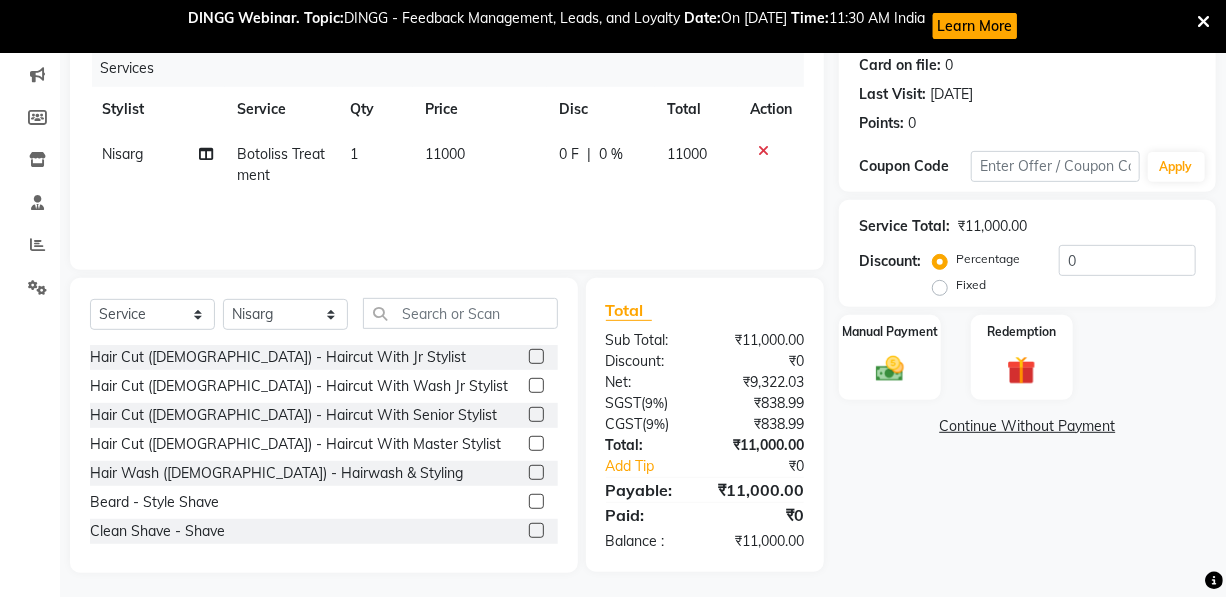 scroll, scrollTop: 257, scrollLeft: 0, axis: vertical 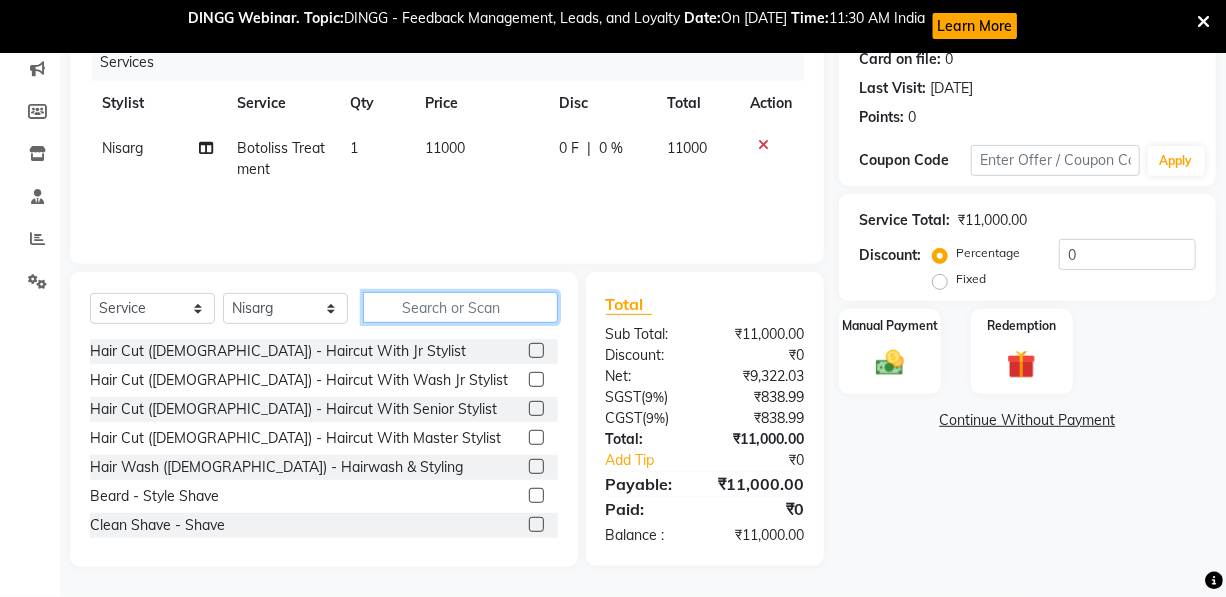 click 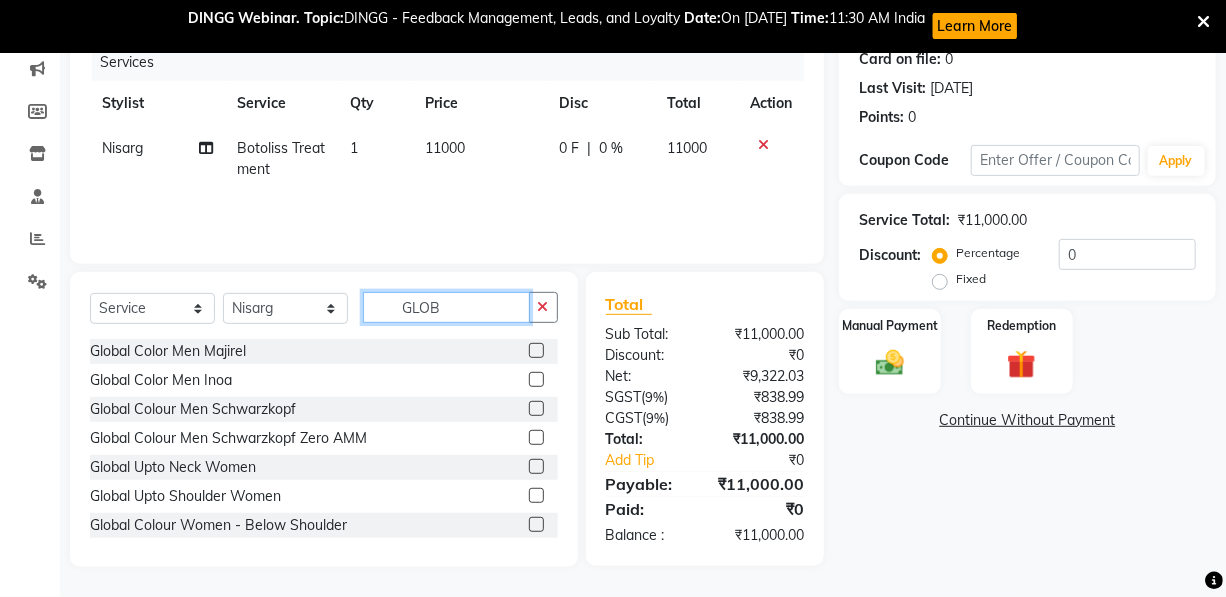 scroll, scrollTop: 90, scrollLeft: 0, axis: vertical 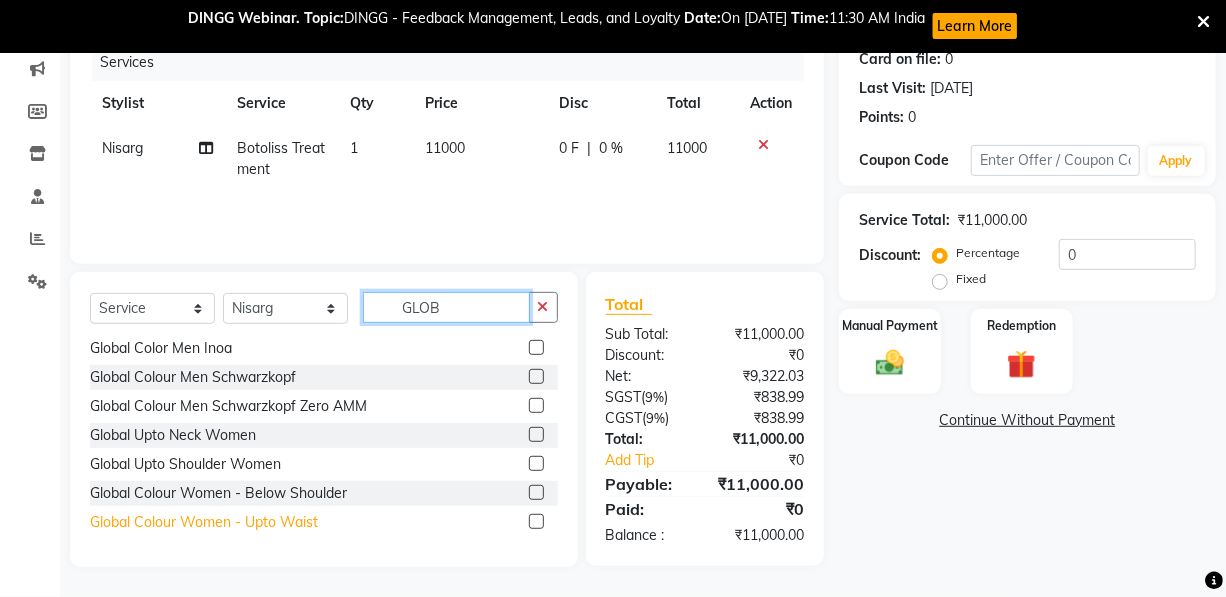 type on "GLOB" 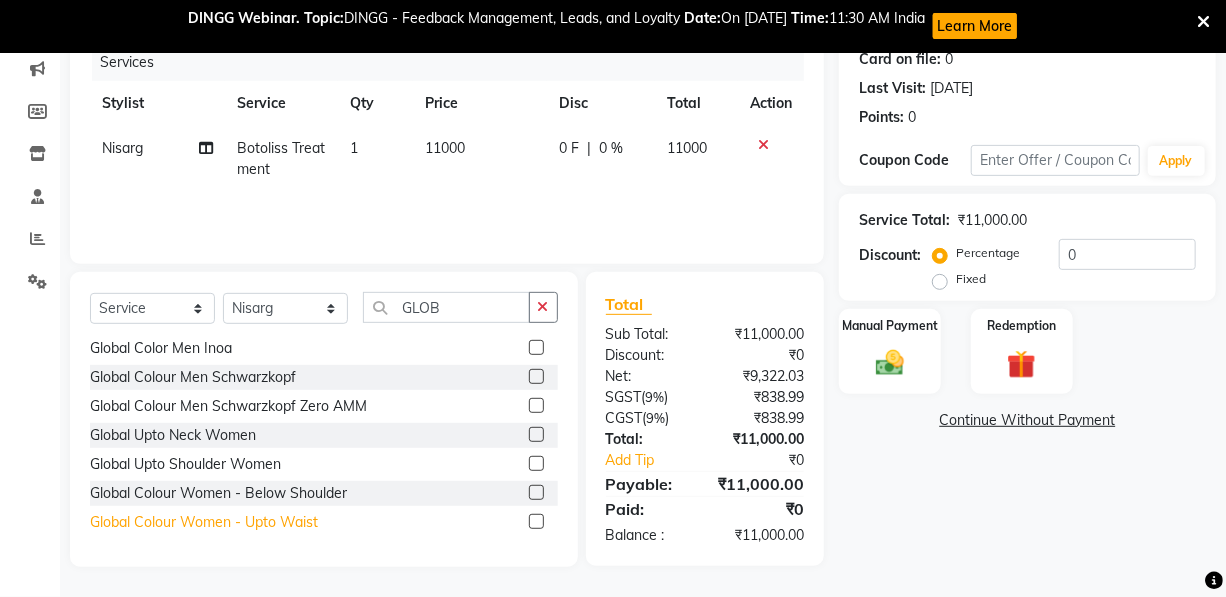 click on "Global Colour Women - Upto Waist" 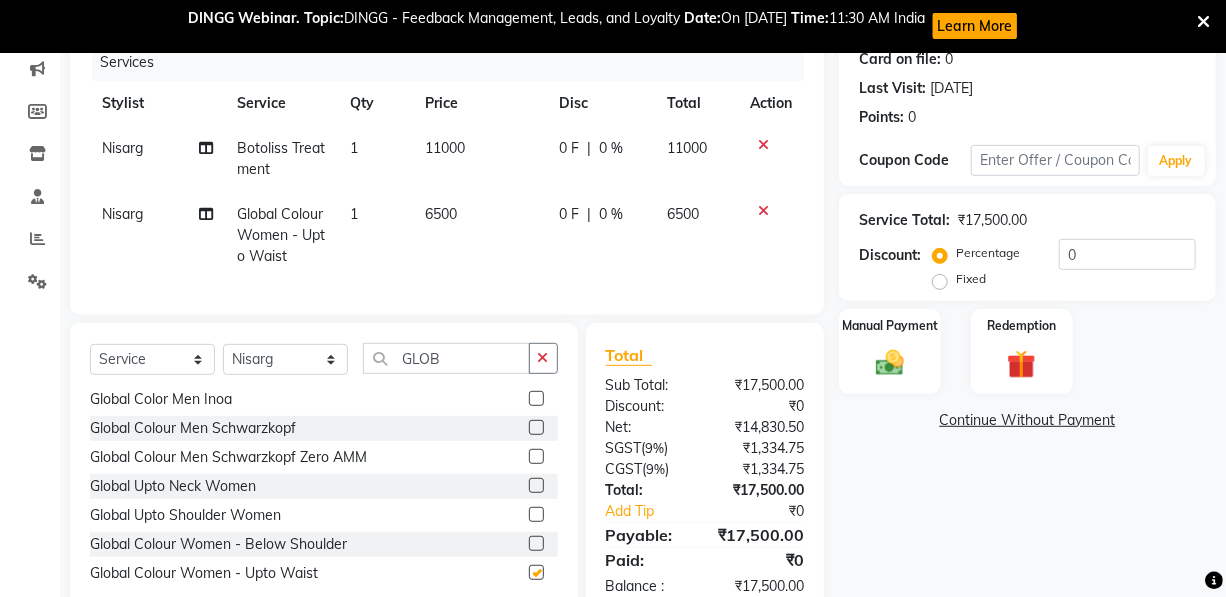 checkbox on "false" 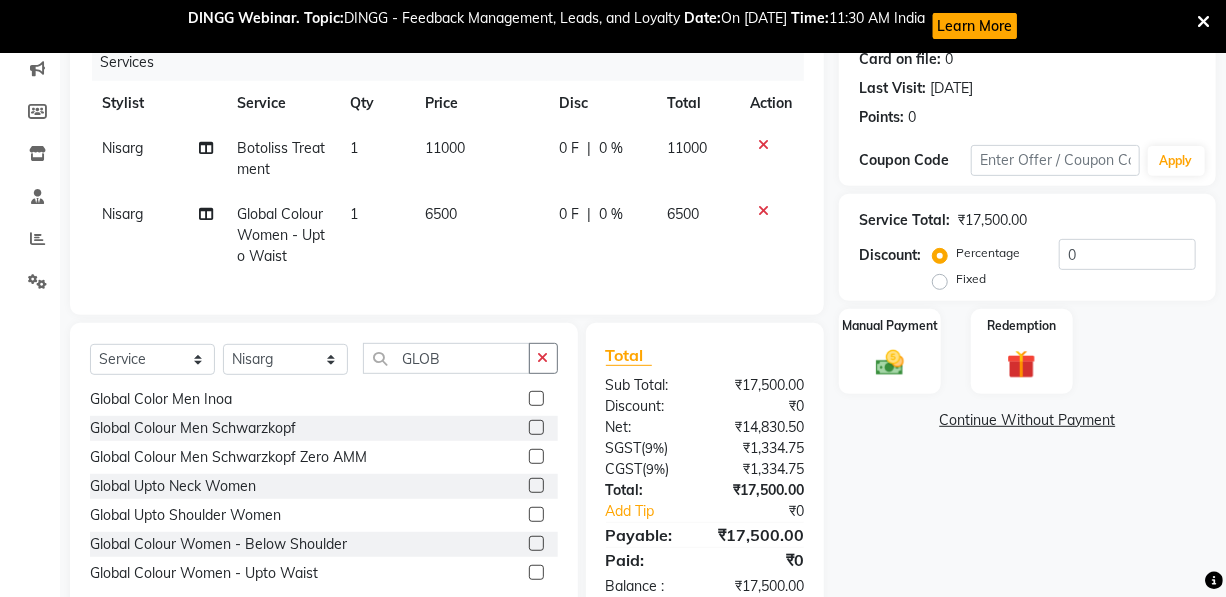 click on "6500" 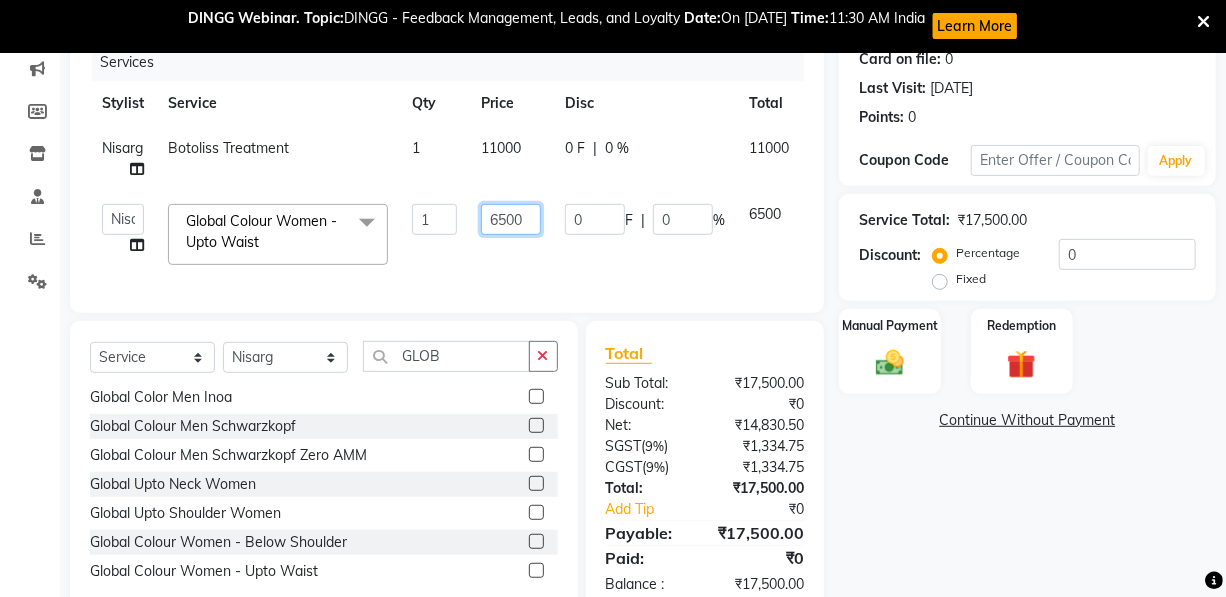 click on "6500" 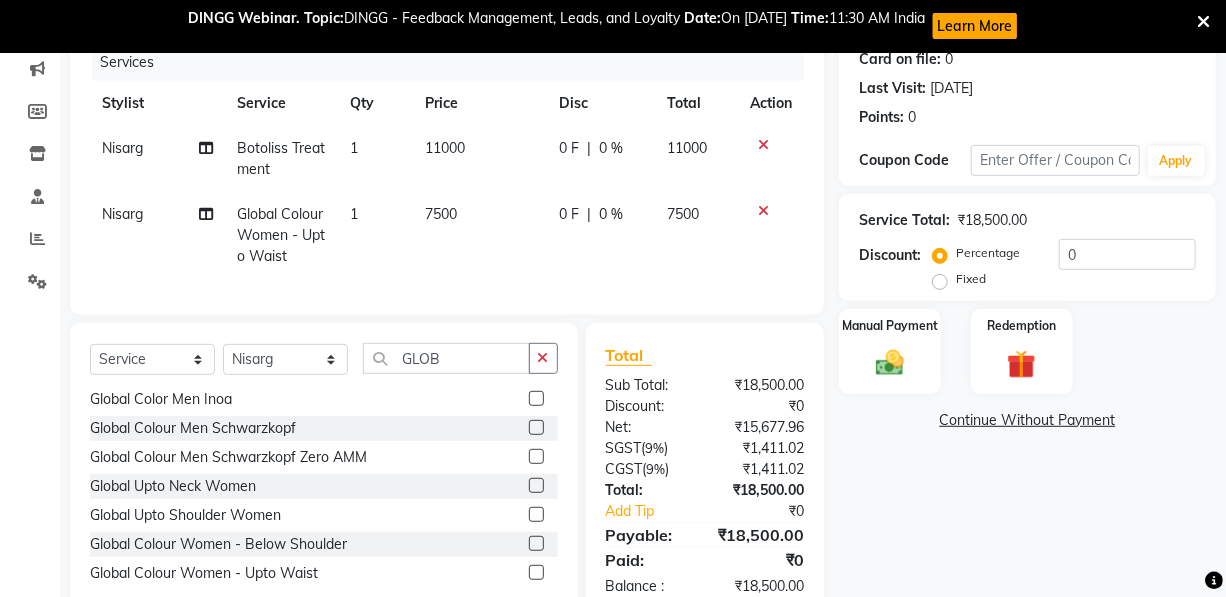 click on "7500" 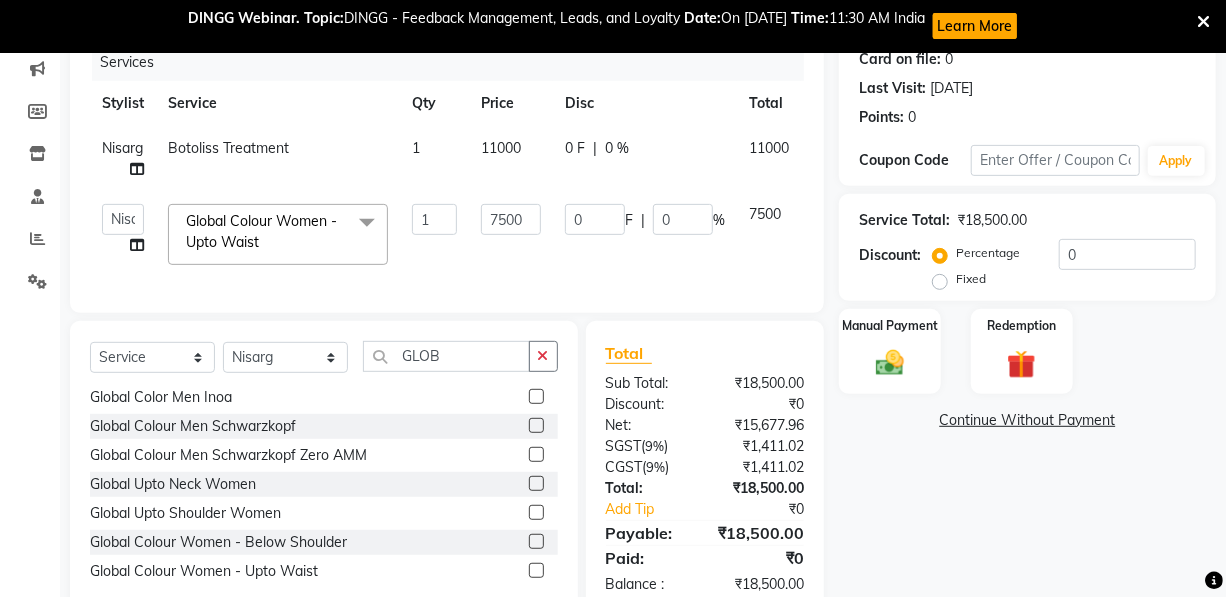 click on "Name: Minakshi43 16-08-25 Membership:  No Active Membership  Total Visits:  21 Card on file:  0 Last Visit:   08-07-2025 Points:   0  Coupon Code Apply Service Total:  ₹18,500.00  Discount:  Percentage   Fixed  0 Manual Payment Redemption  Continue Without Payment" 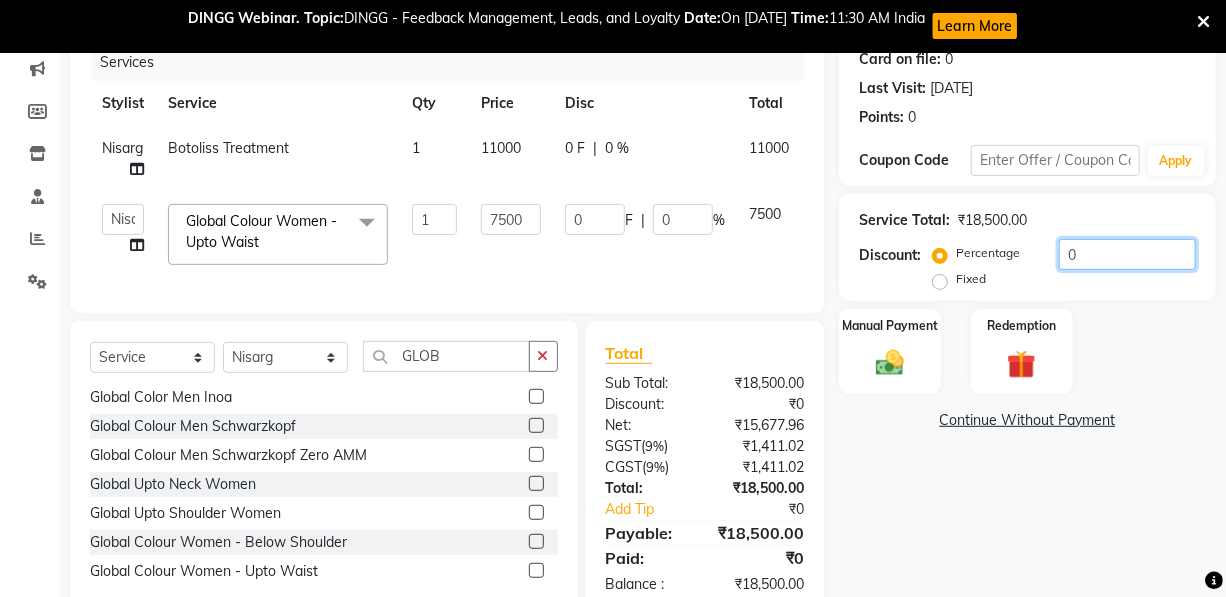 drag, startPoint x: 1101, startPoint y: 259, endPoint x: 937, endPoint y: 266, distance: 164.14932 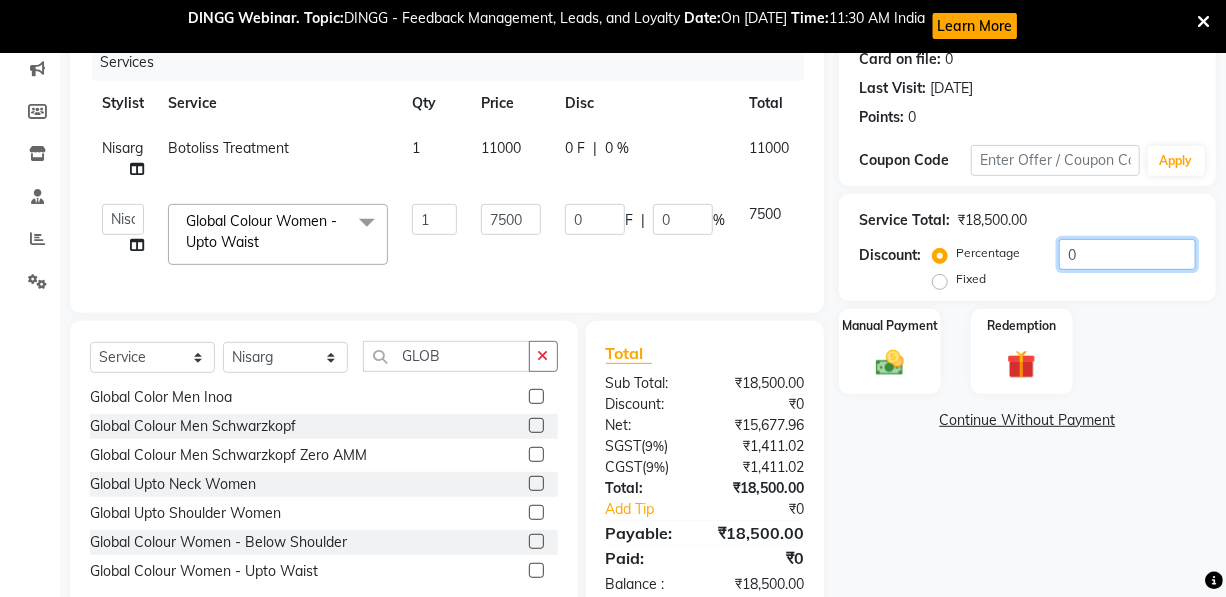 type on "5" 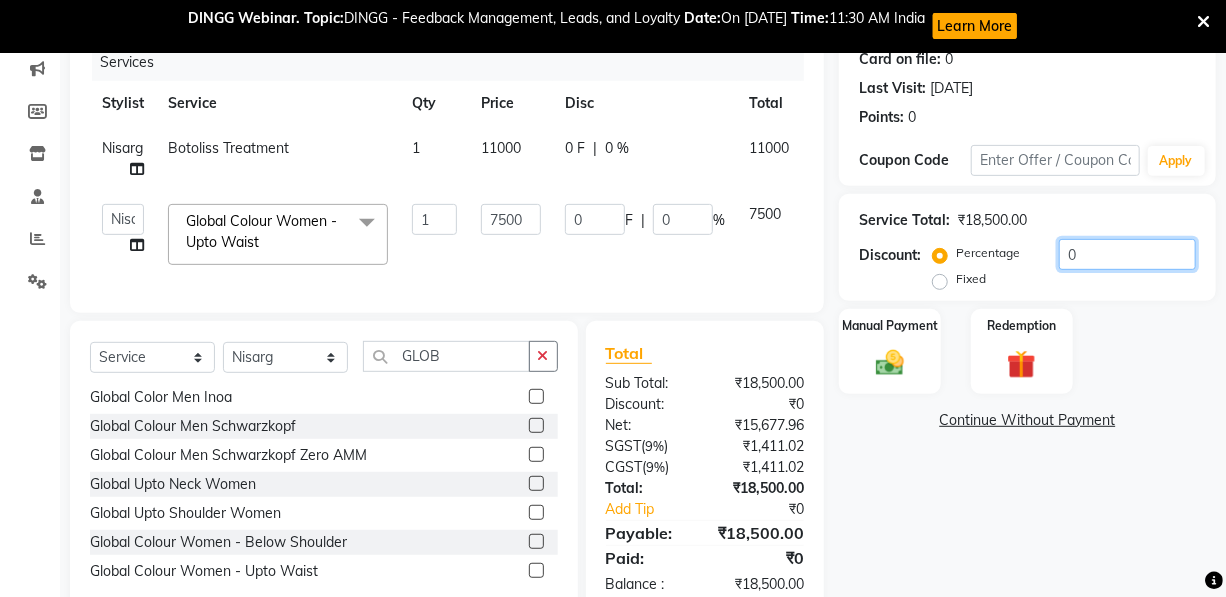 type on "375" 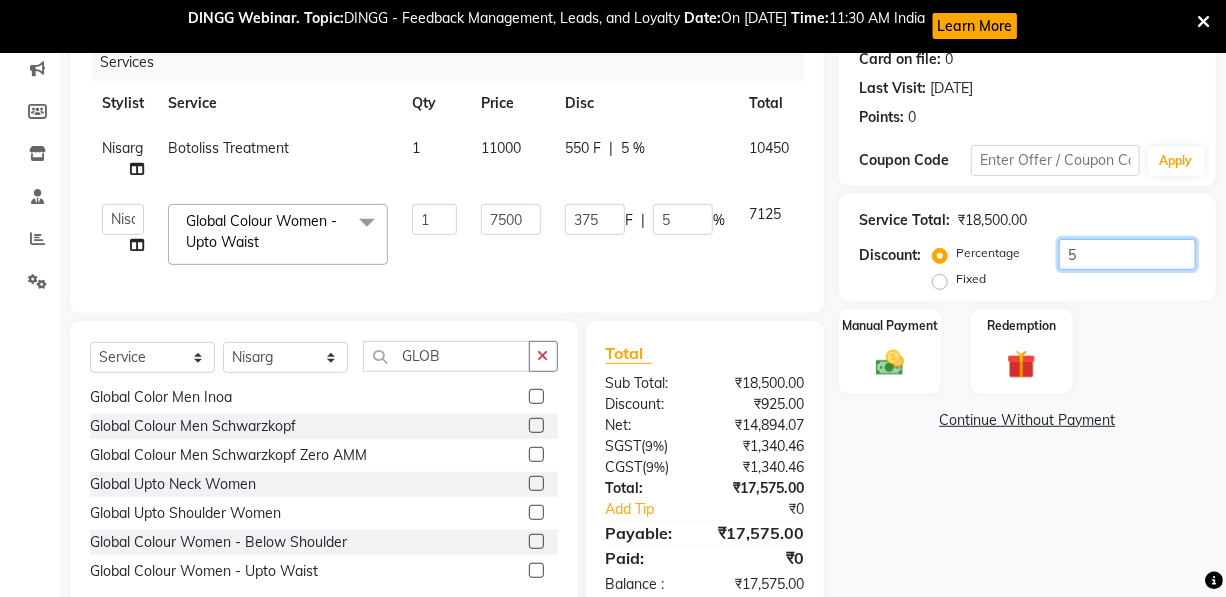 type on "50" 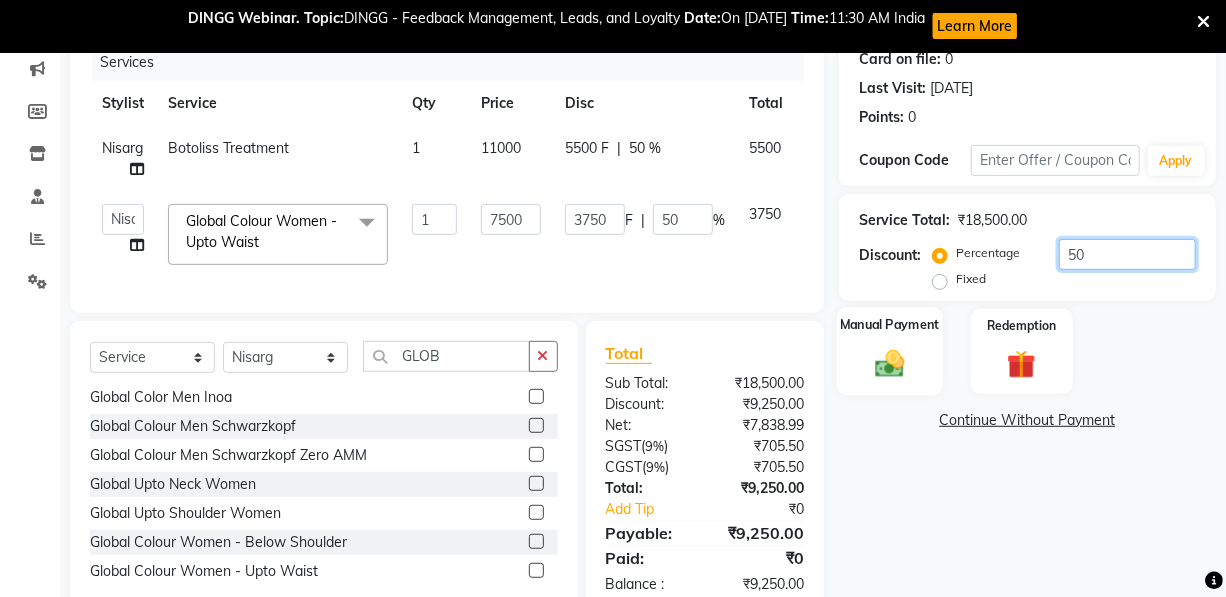 type on "50" 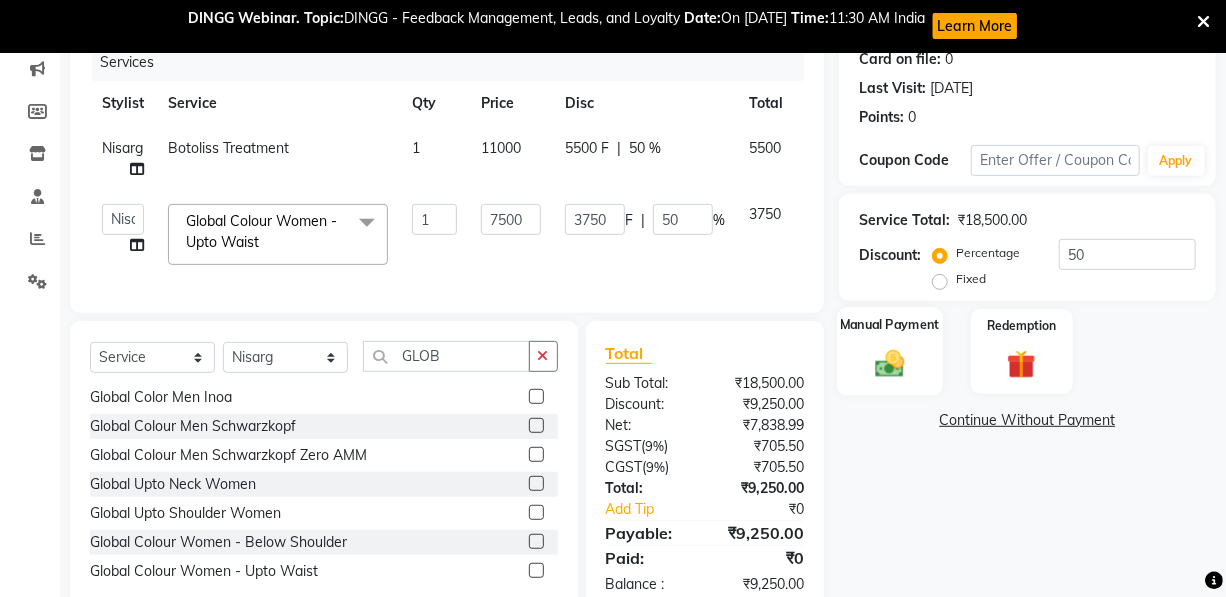 click on "Manual Payment" 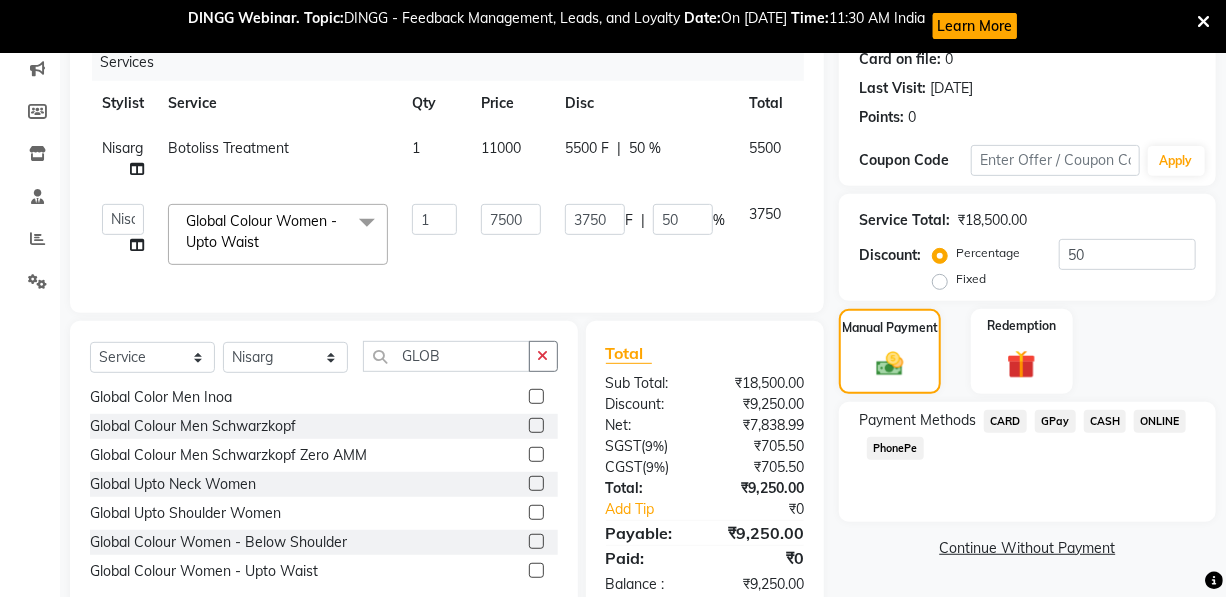 click on "GPay" 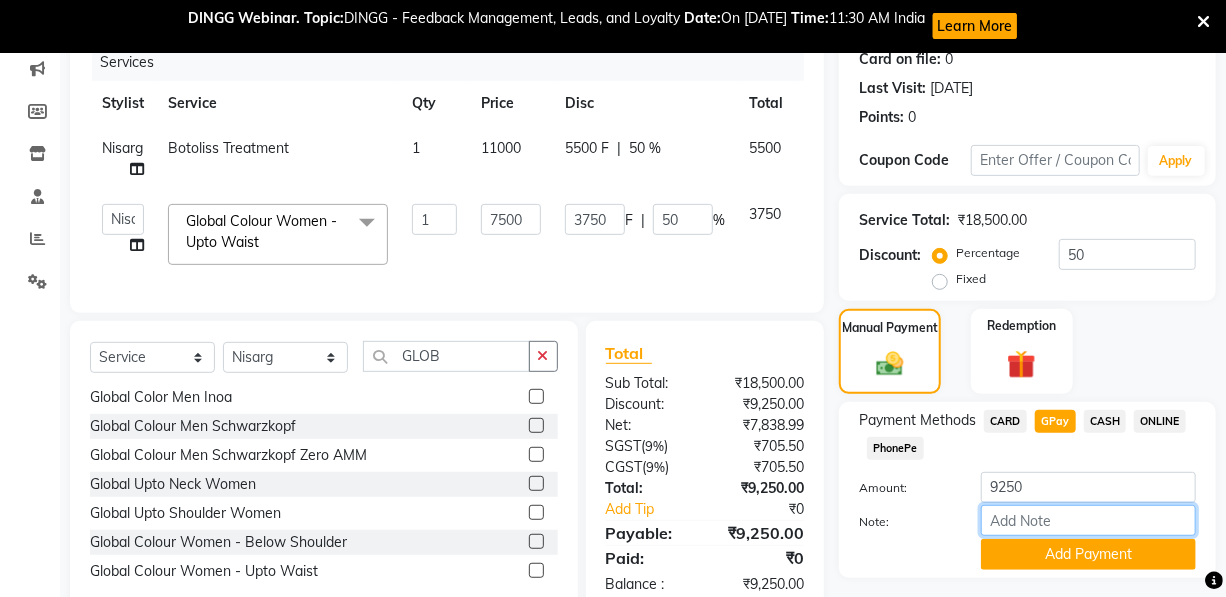 click on "Note:" at bounding box center [1088, 520] 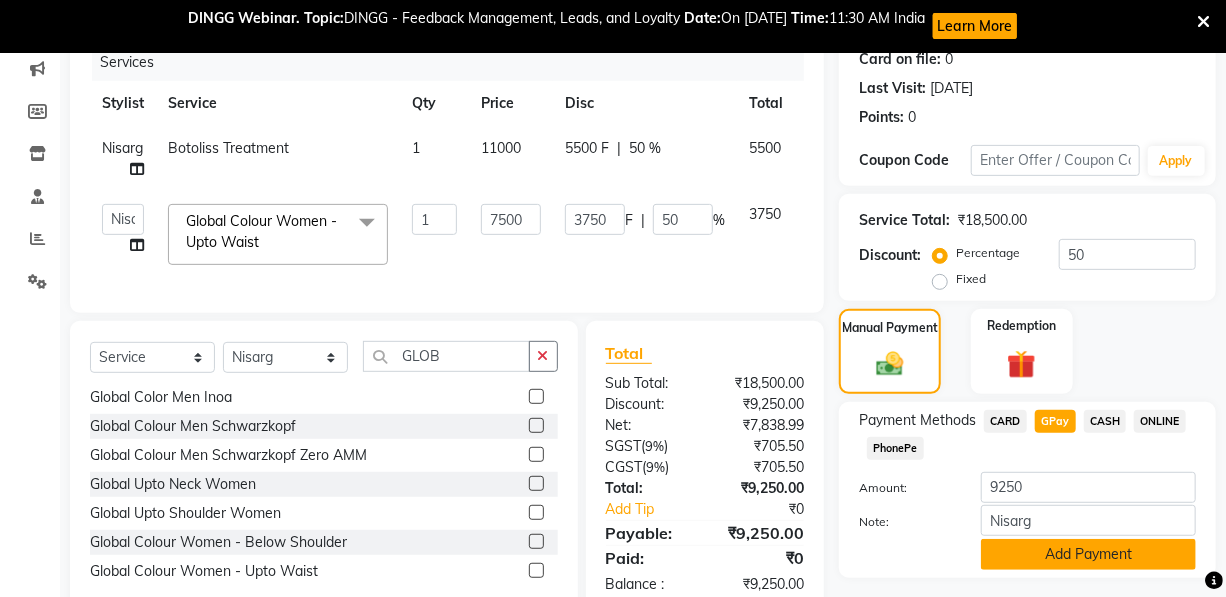 click on "Add Payment" 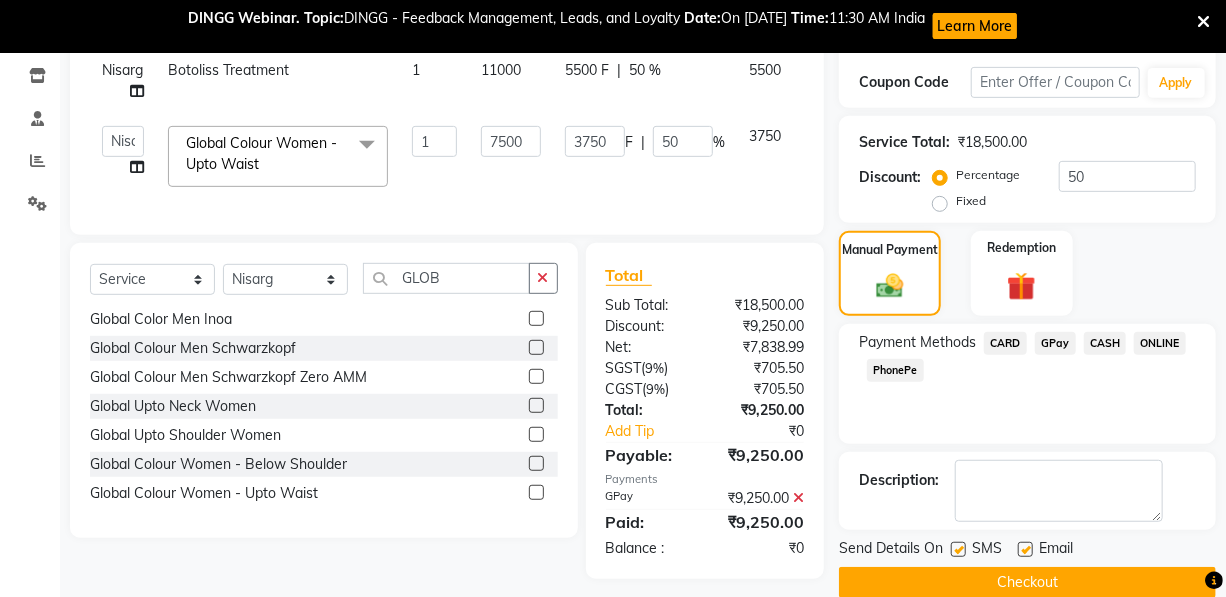 scroll, scrollTop: 364, scrollLeft: 0, axis: vertical 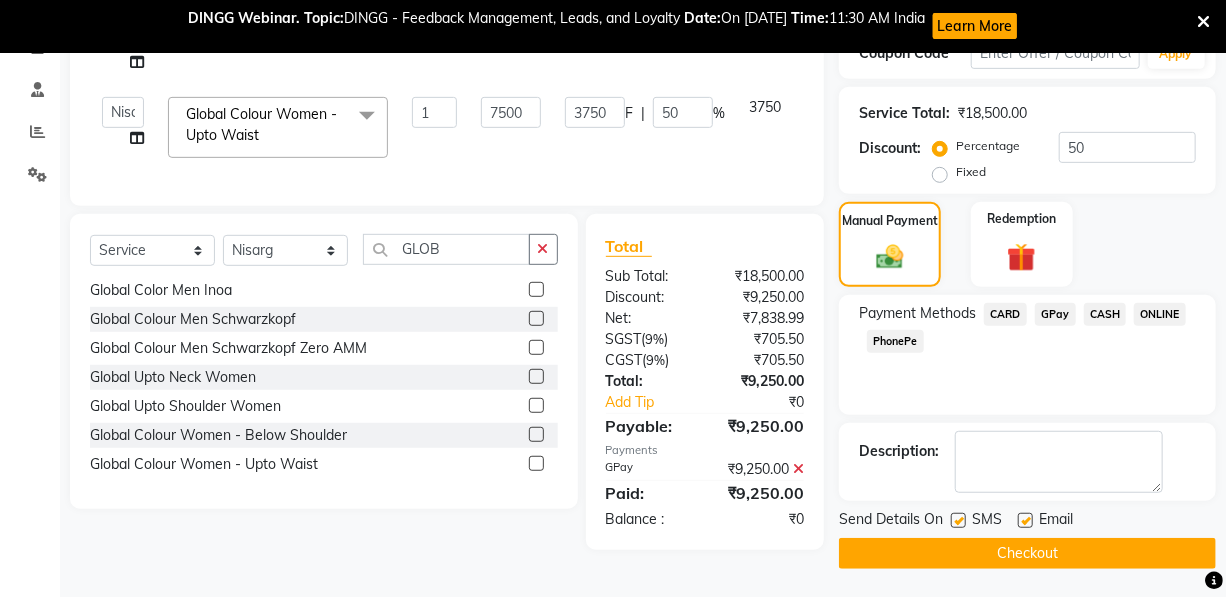 click 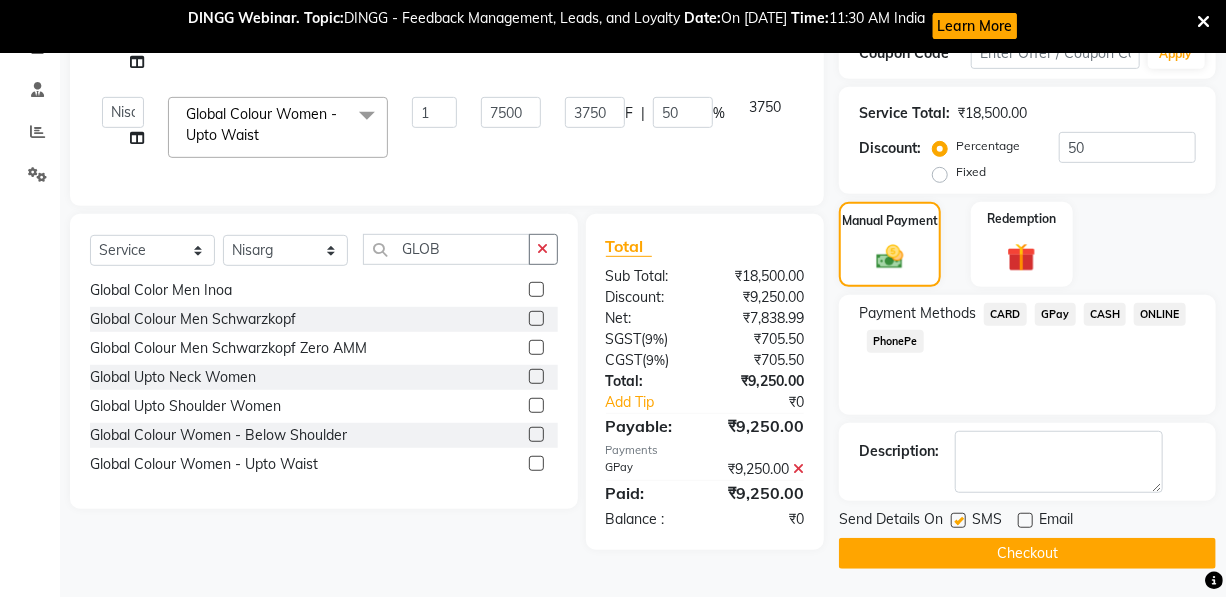 click 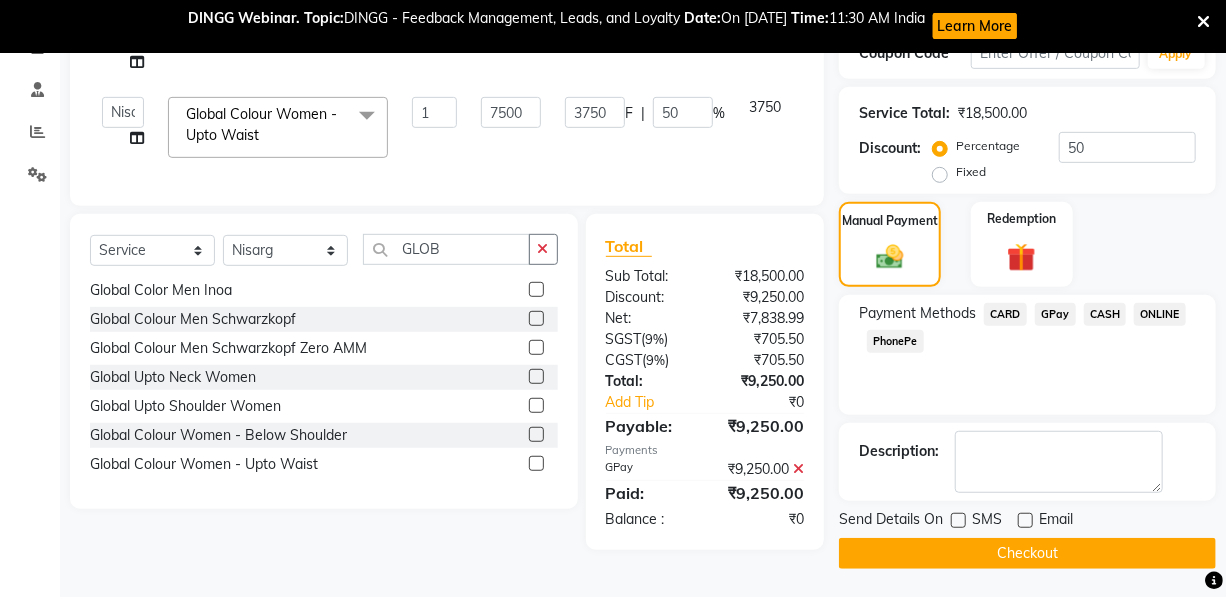 scroll, scrollTop: 182, scrollLeft: 0, axis: vertical 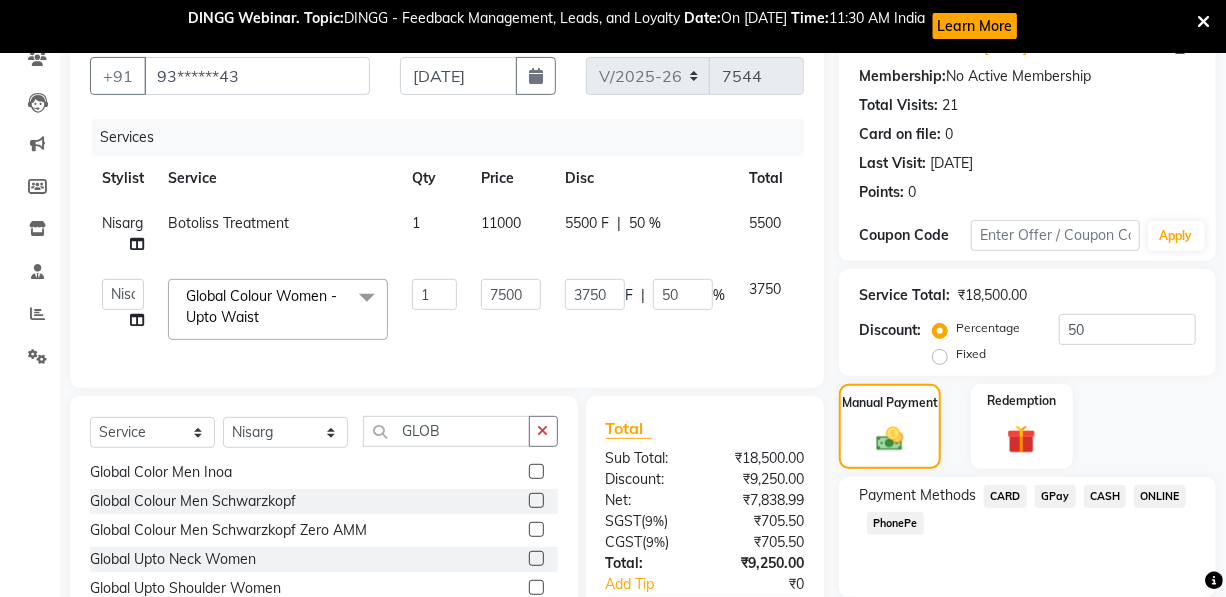 click on "DINGG Webinar.
Topic: DINGG - Feedback Management, Leads, and Loyalty
Date:  On July 11th
Time:  11:30 AM India
Learn More" at bounding box center (613, 26) 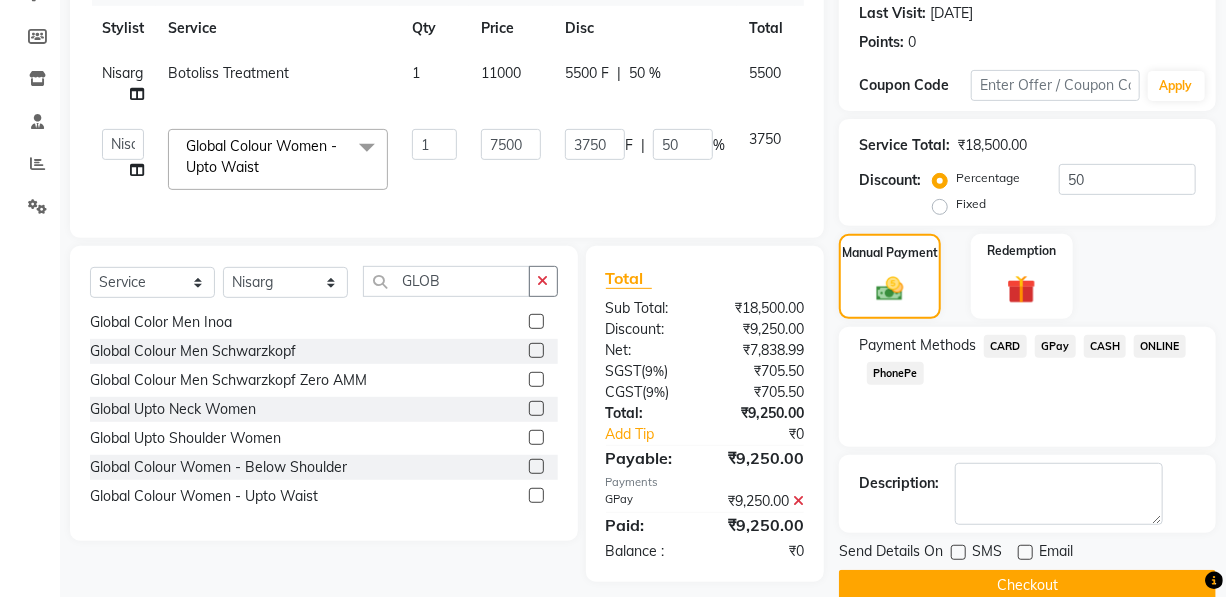 scroll, scrollTop: 311, scrollLeft: 0, axis: vertical 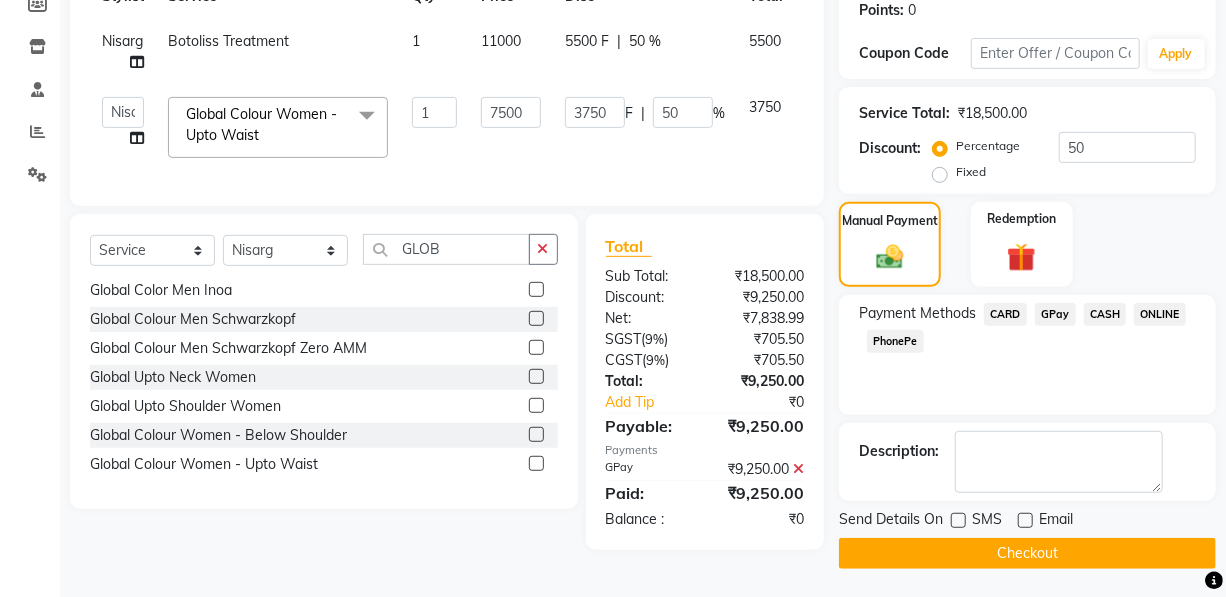click on "Checkout" 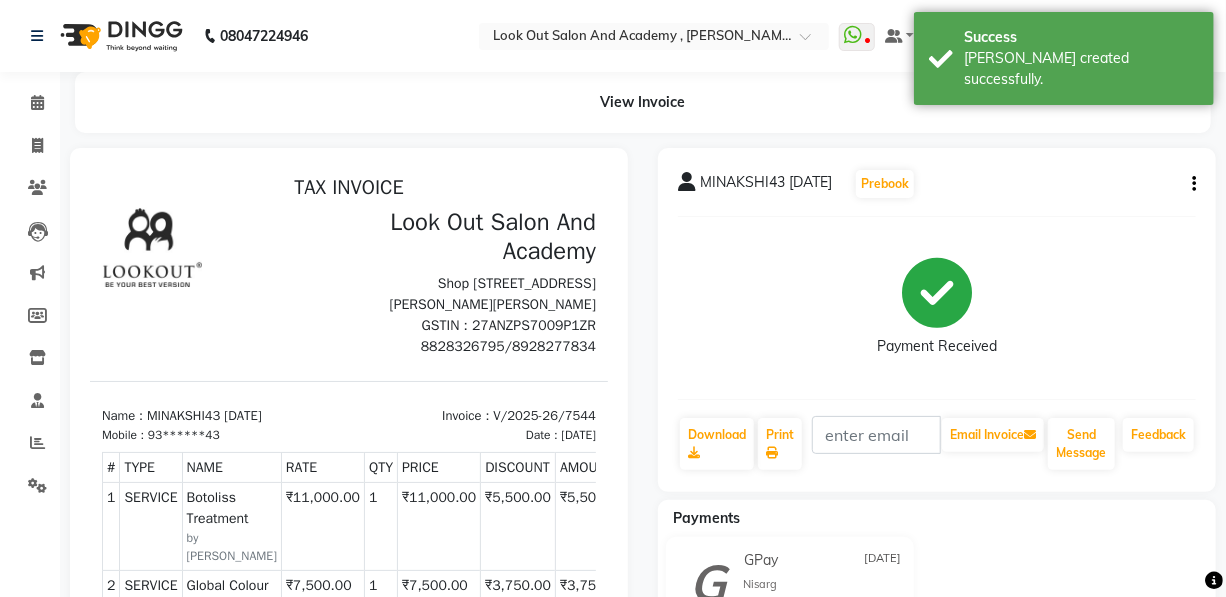 scroll, scrollTop: 0, scrollLeft: 0, axis: both 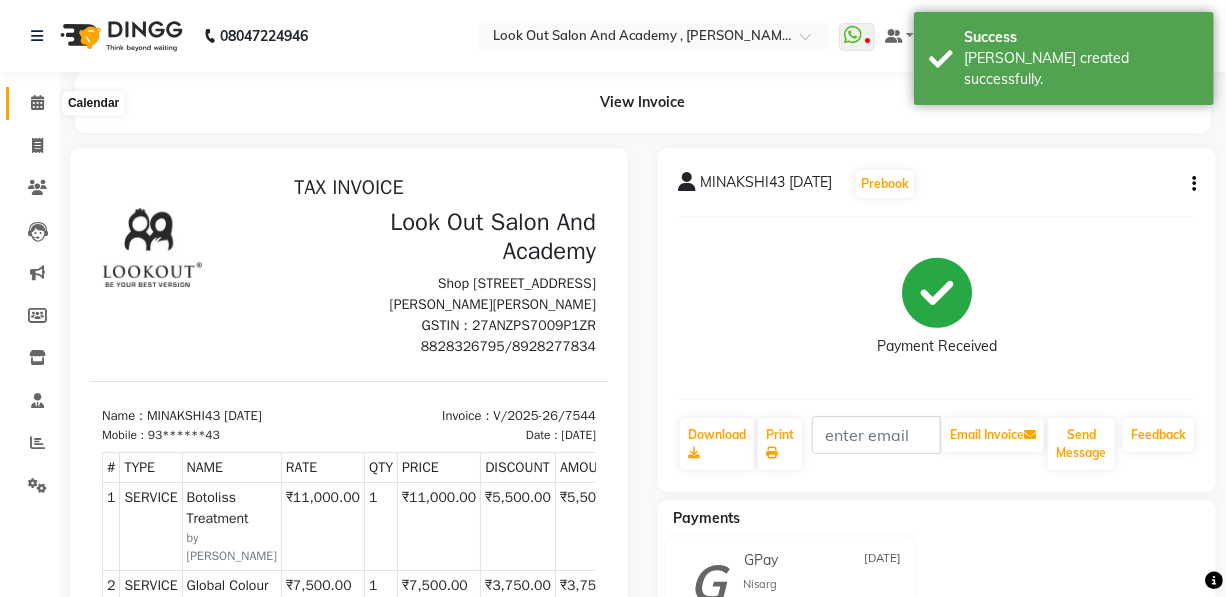 click 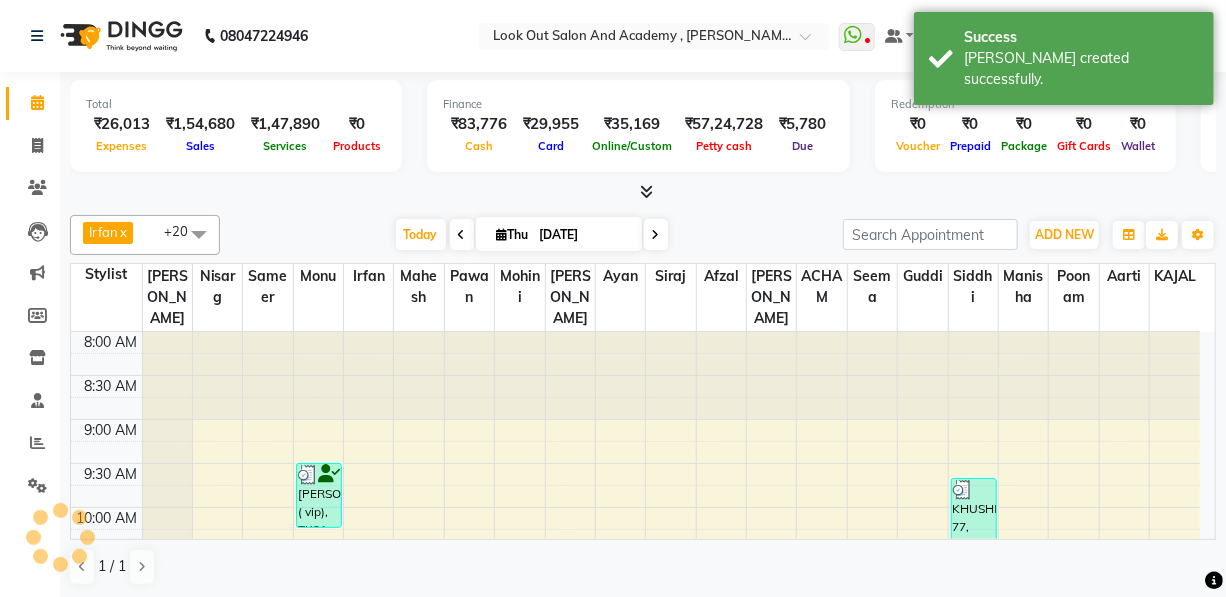 scroll, scrollTop: 0, scrollLeft: 0, axis: both 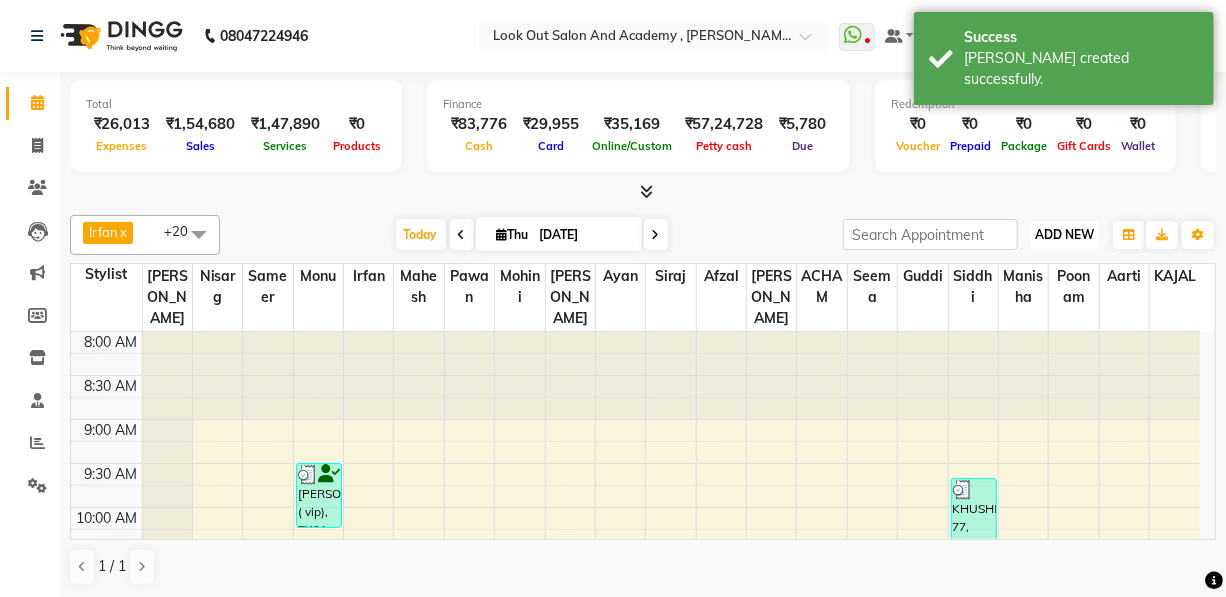 click on "ADD NEW" at bounding box center (1064, 234) 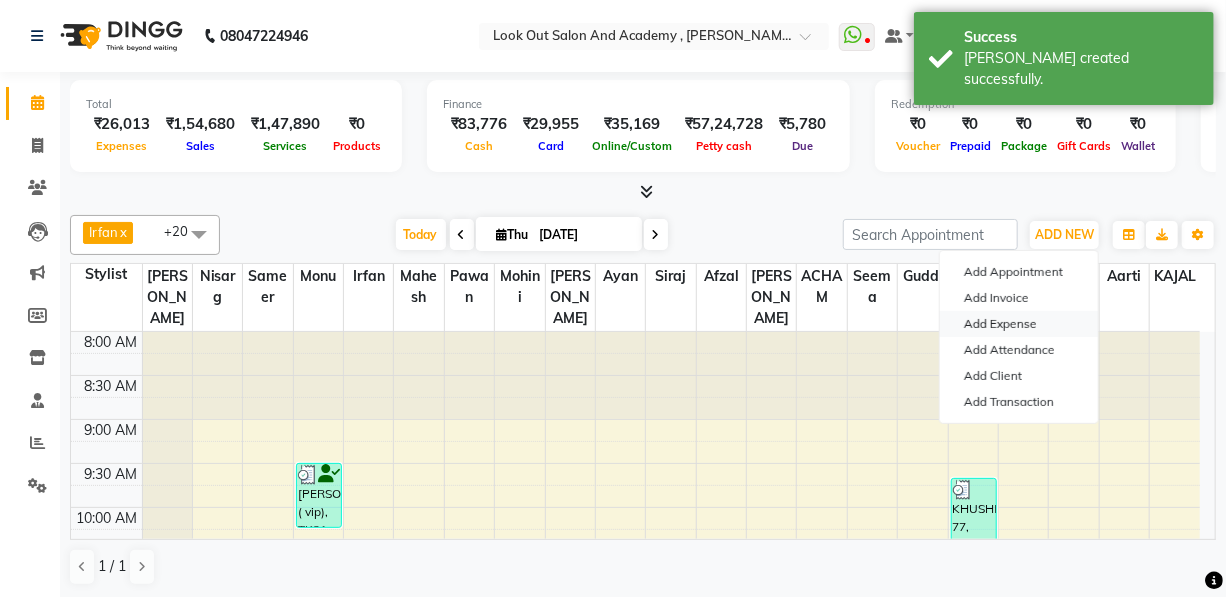 click on "Add Expense" at bounding box center [1019, 324] 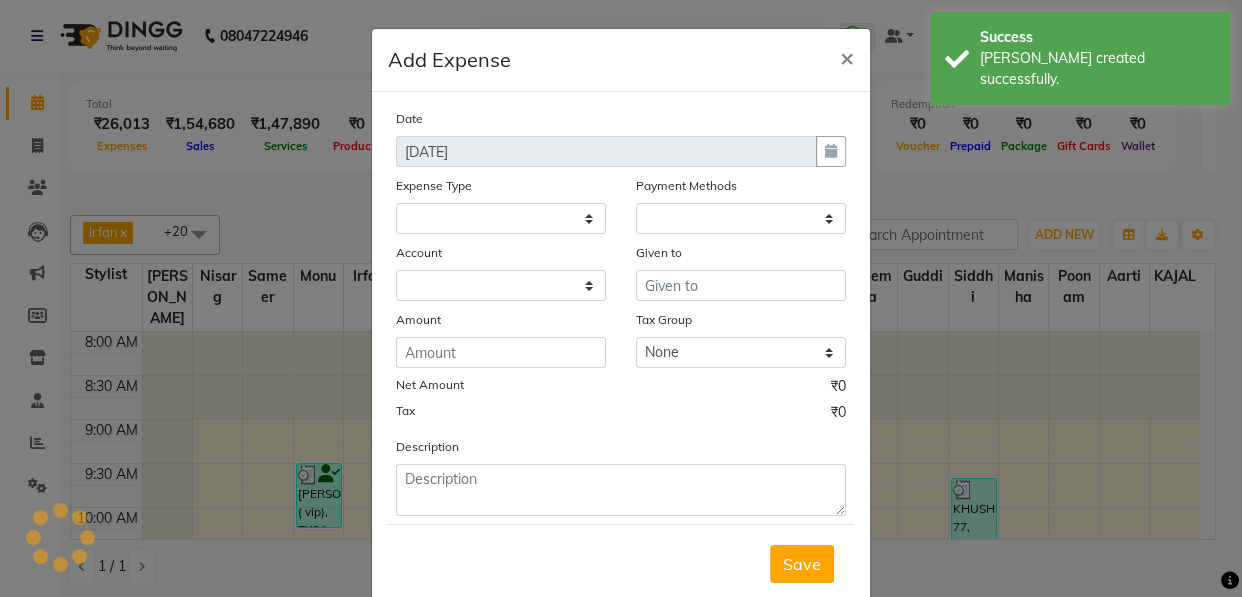 select on "1" 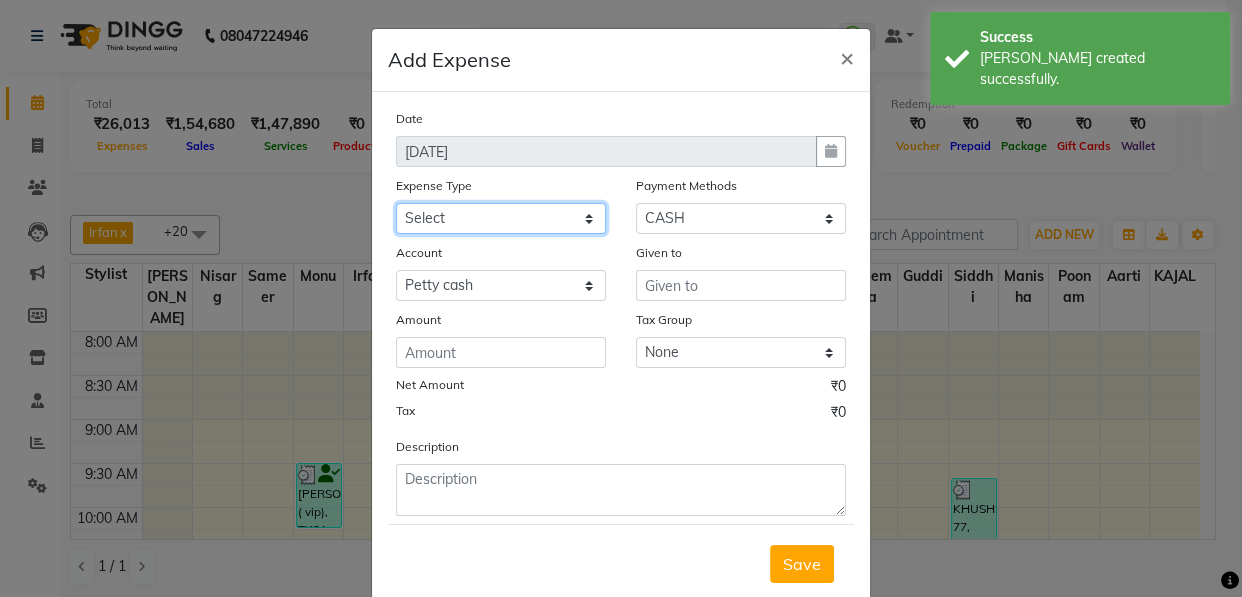drag, startPoint x: 490, startPoint y: 213, endPoint x: 490, endPoint y: 231, distance: 18 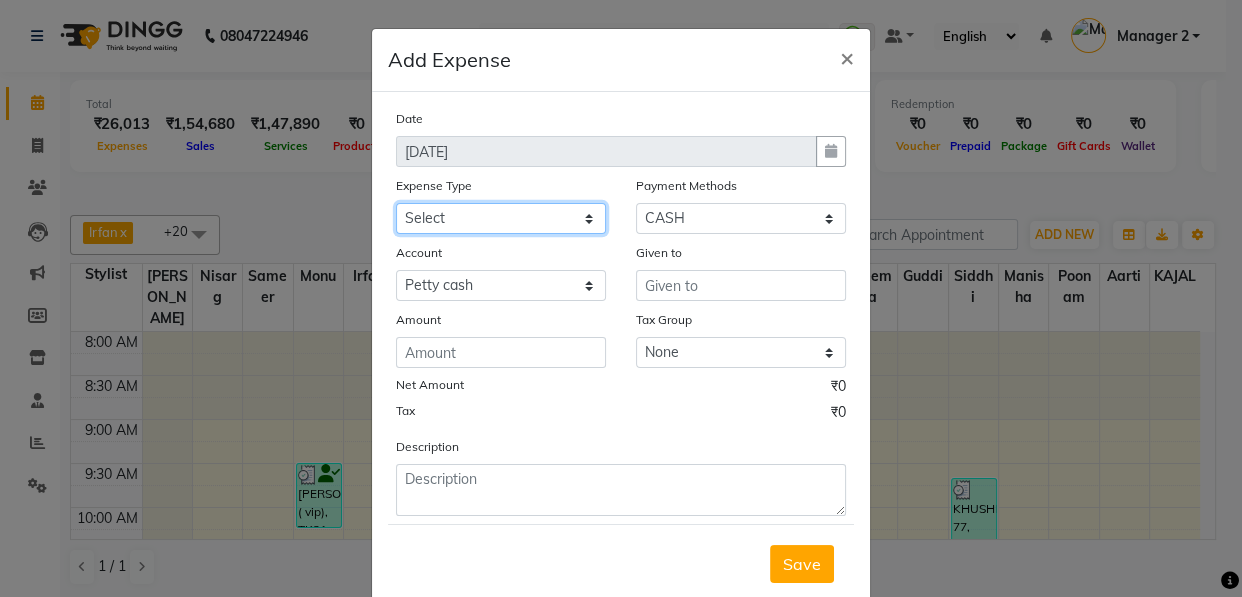 select on "7879" 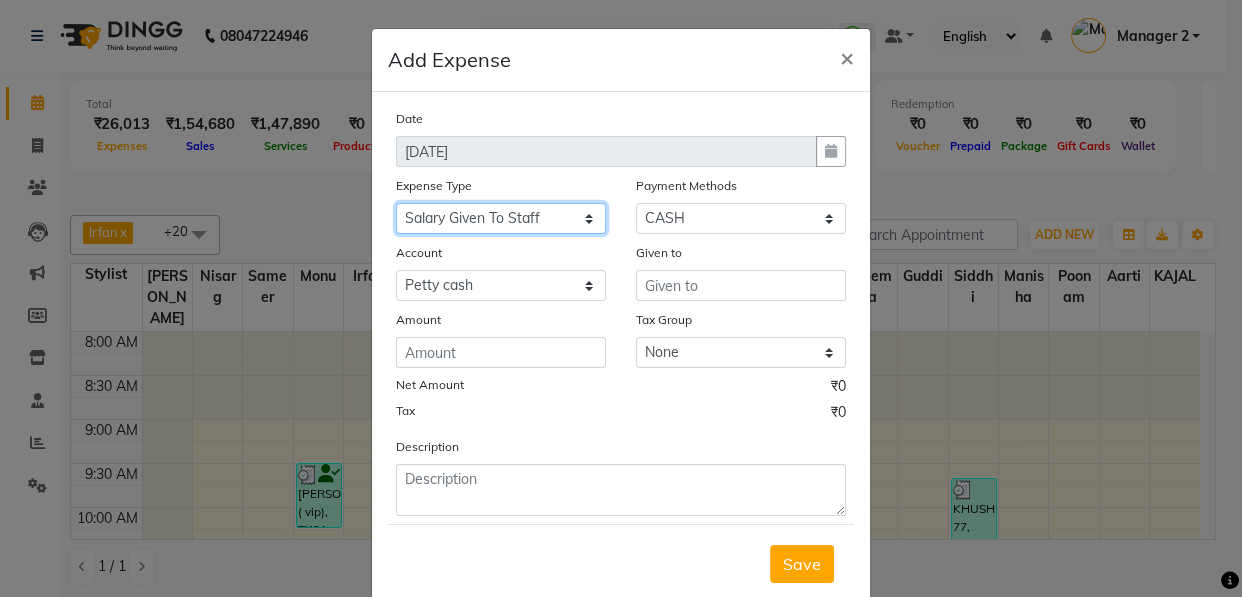 click on "Select Advance Salary Big Temple Box Cash Shortage Commission Given To Staff DHAVAL SOLANKI AC Salary Given To Staff Small Temple Box Staff Welfare" 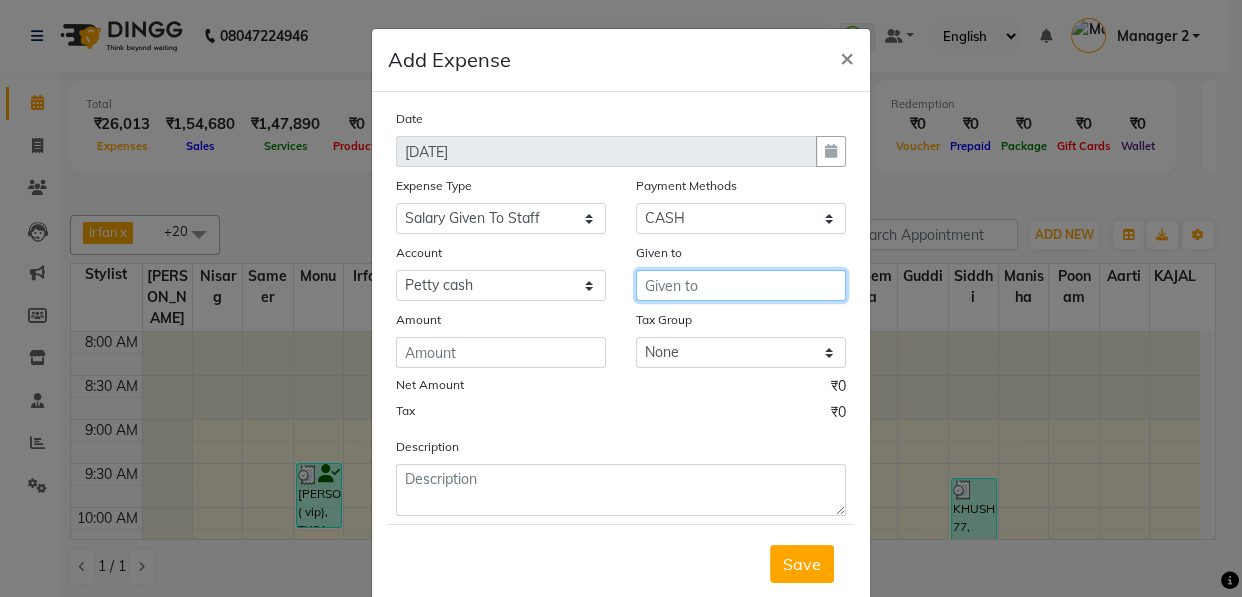 click at bounding box center (741, 285) 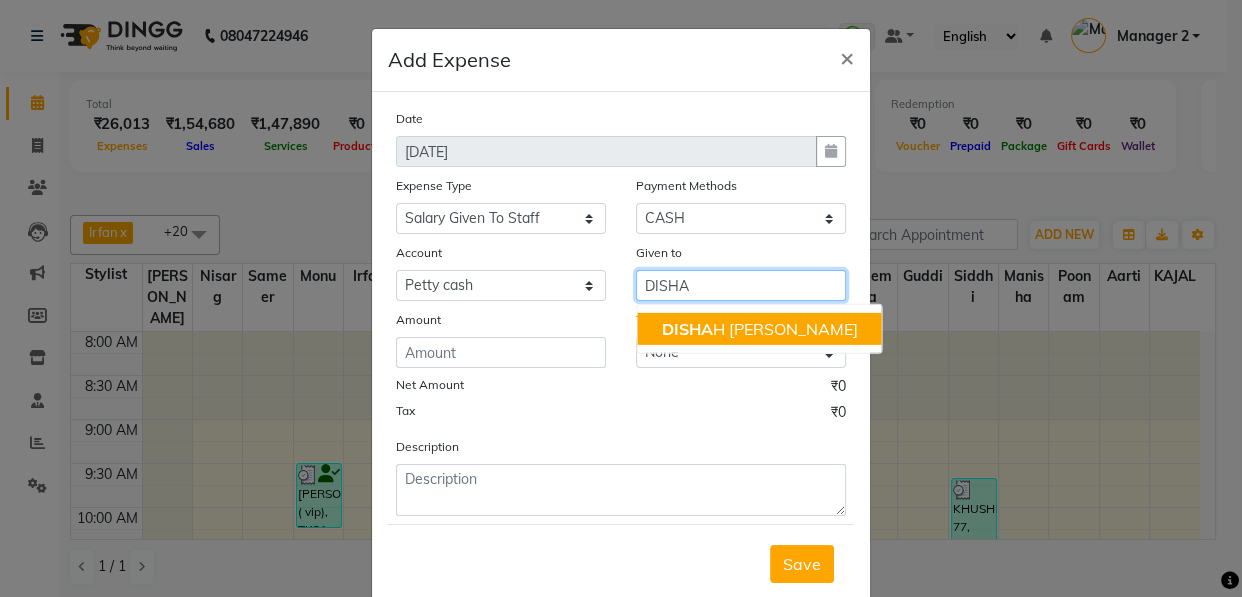 click on "DISHA" 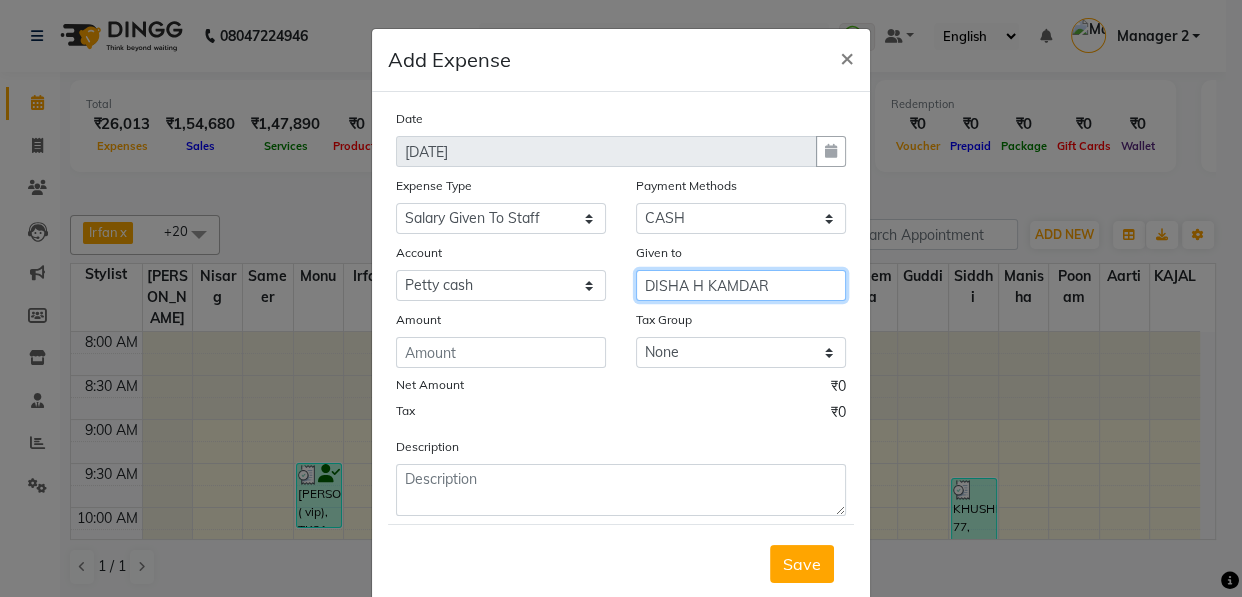 type on "DISHA H KAMDAR" 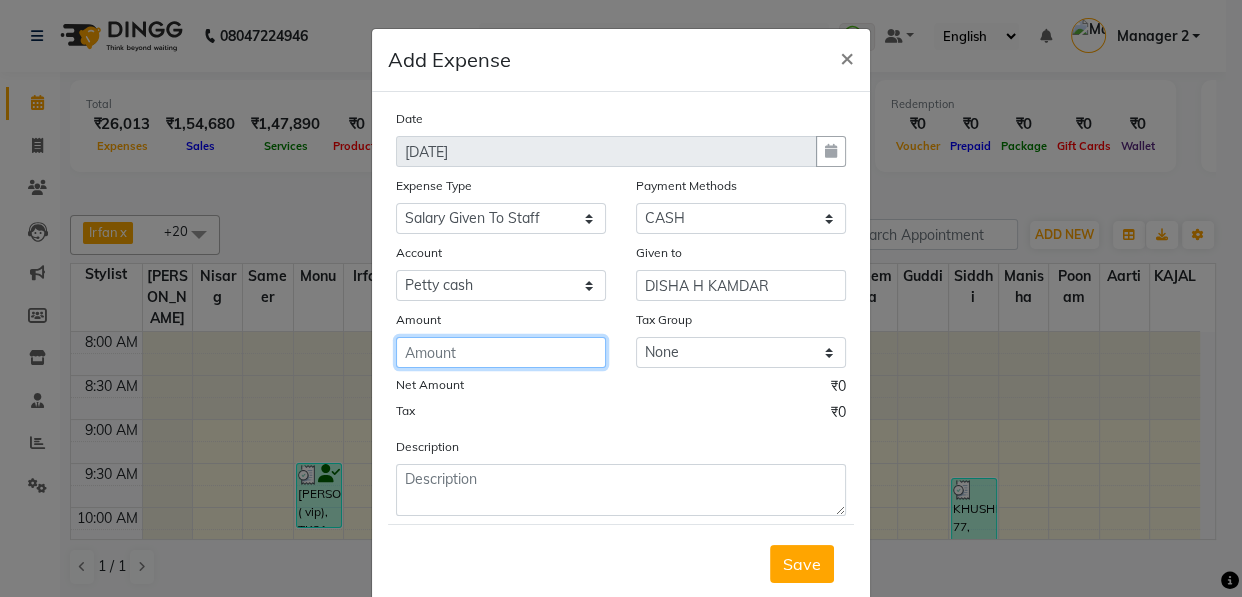 click 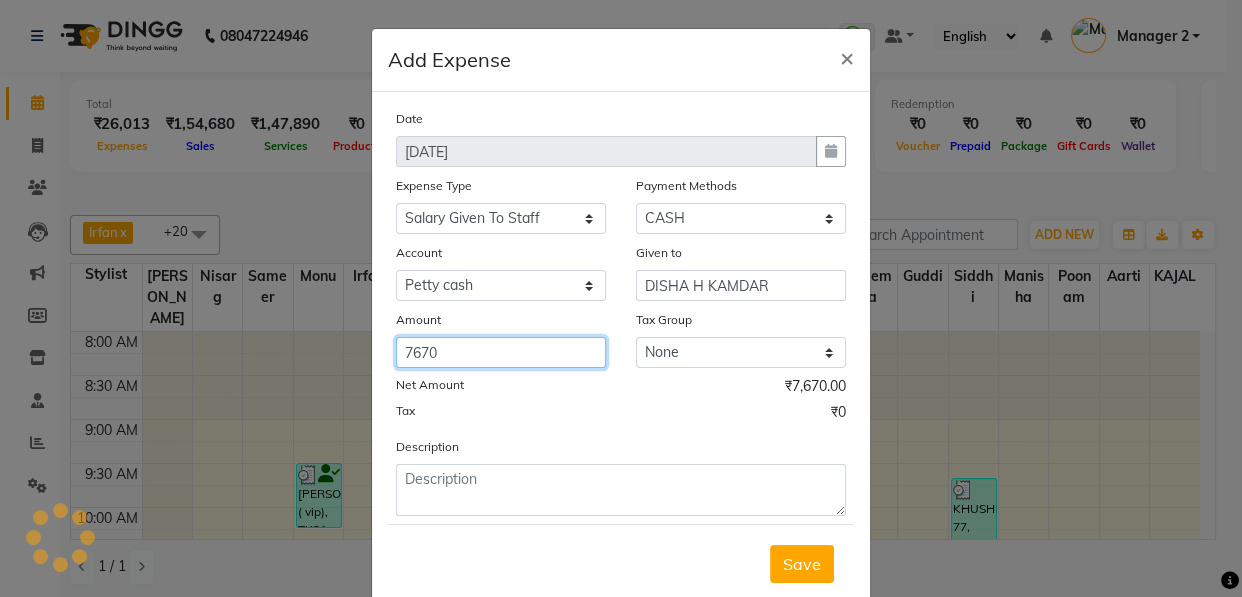 type on "7670" 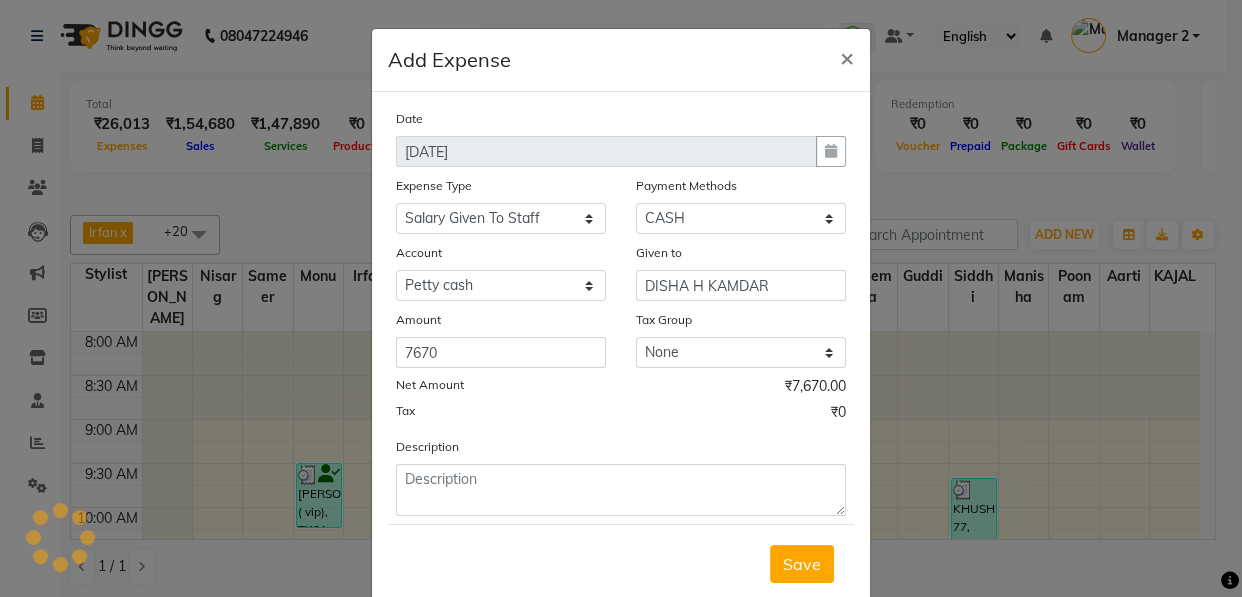 click on "Save" 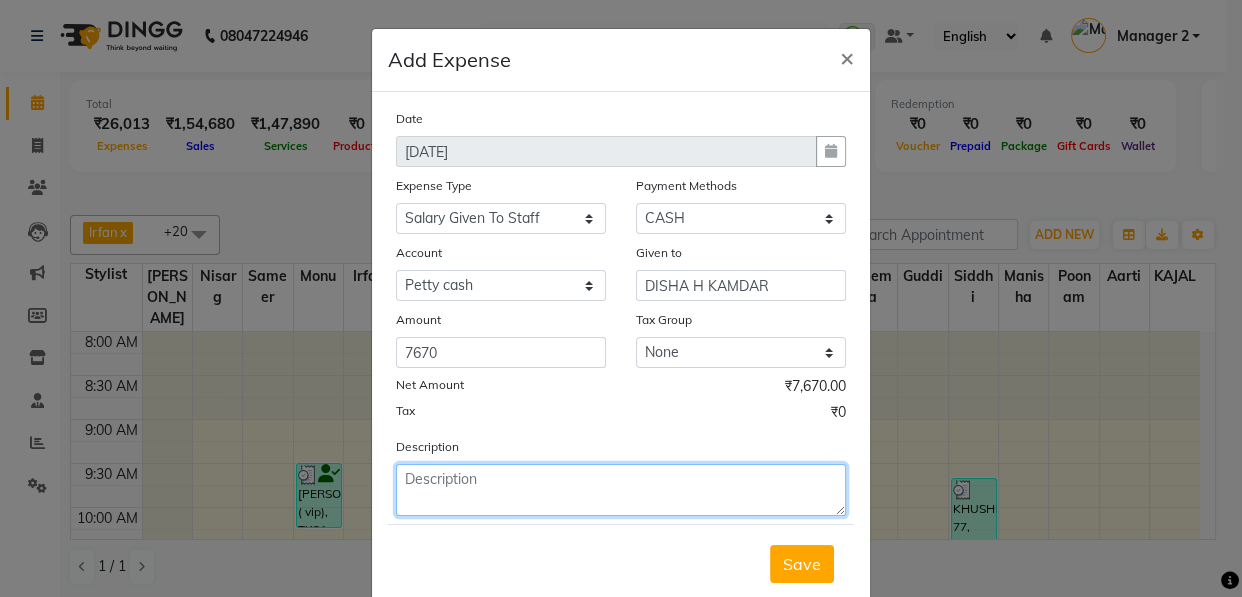 click 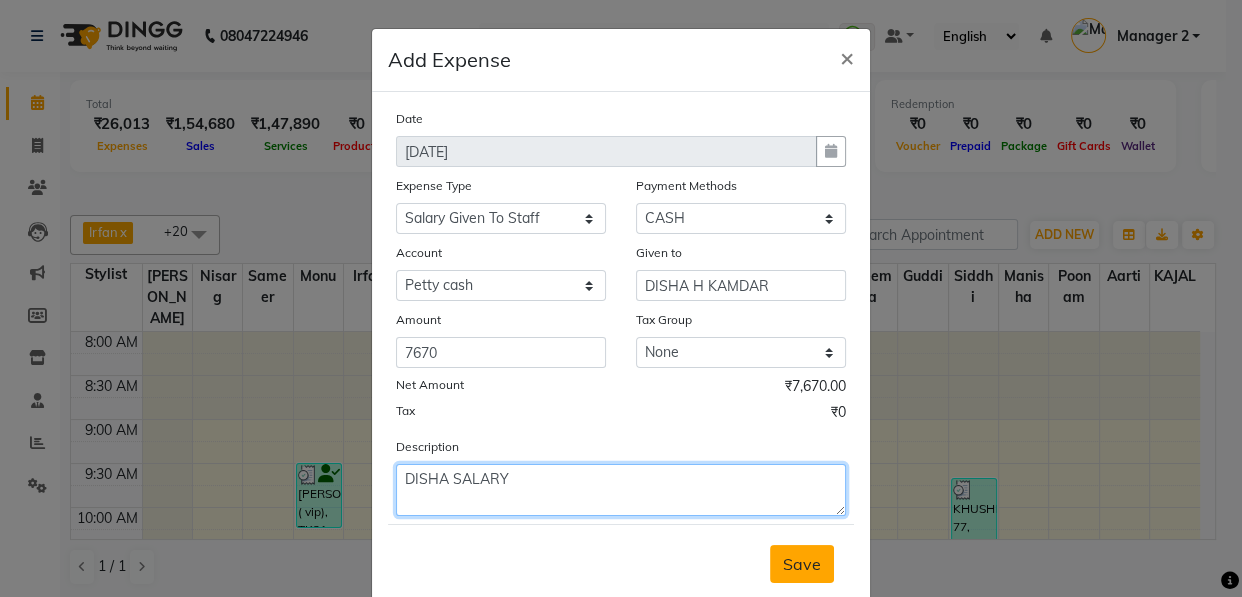 type on "DISHA SALARY" 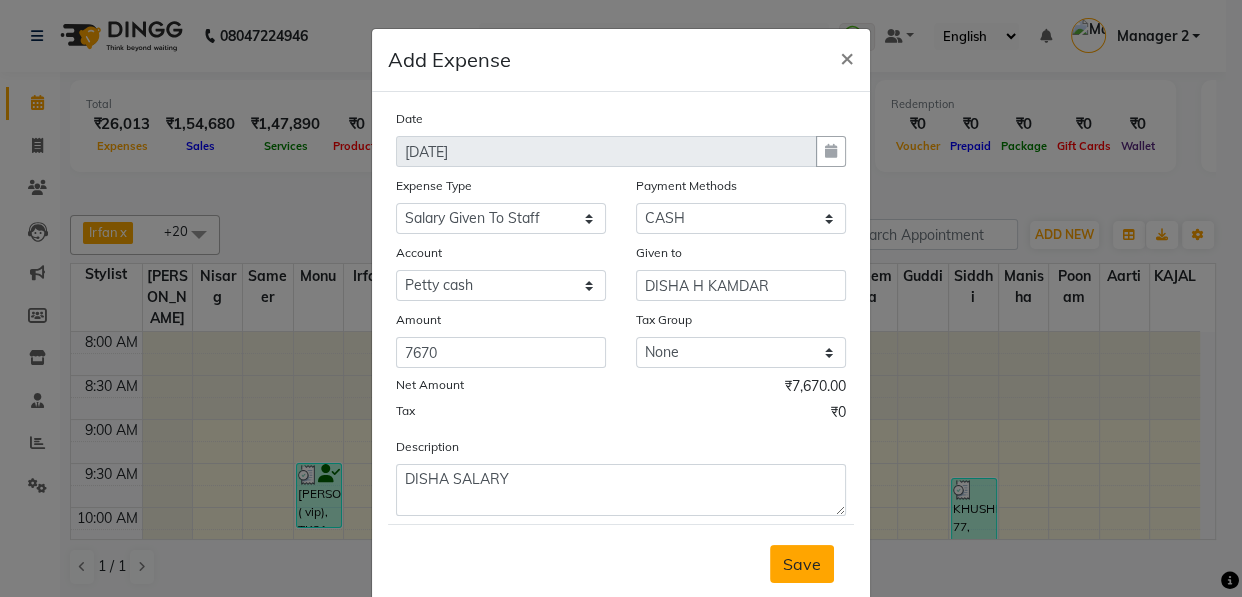 click on "Save" at bounding box center (802, 564) 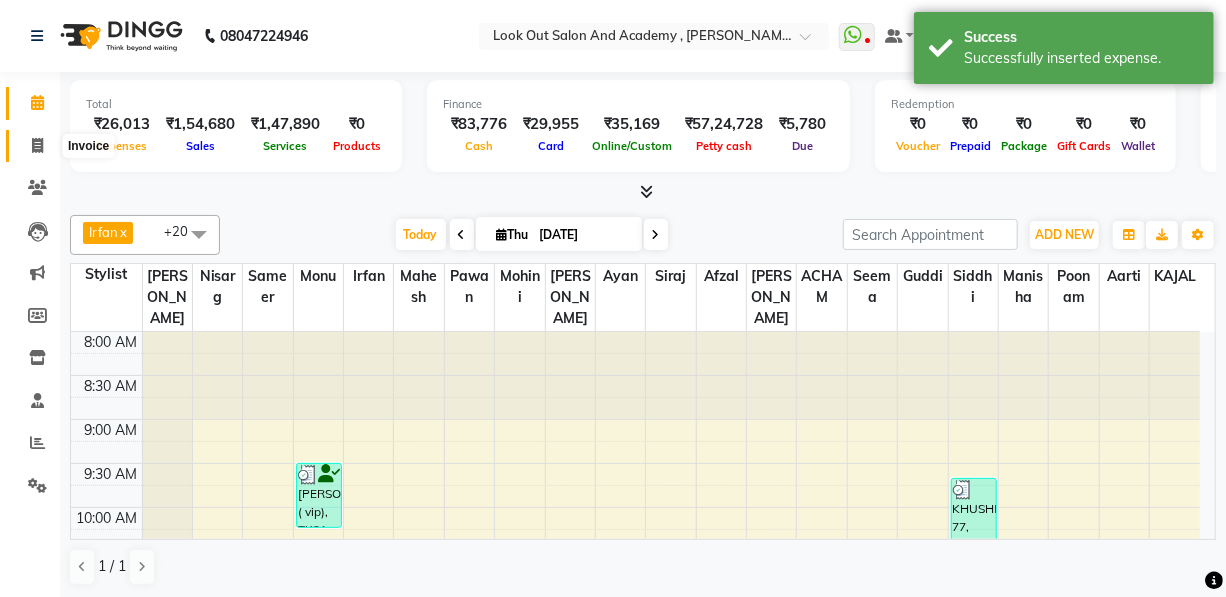 click 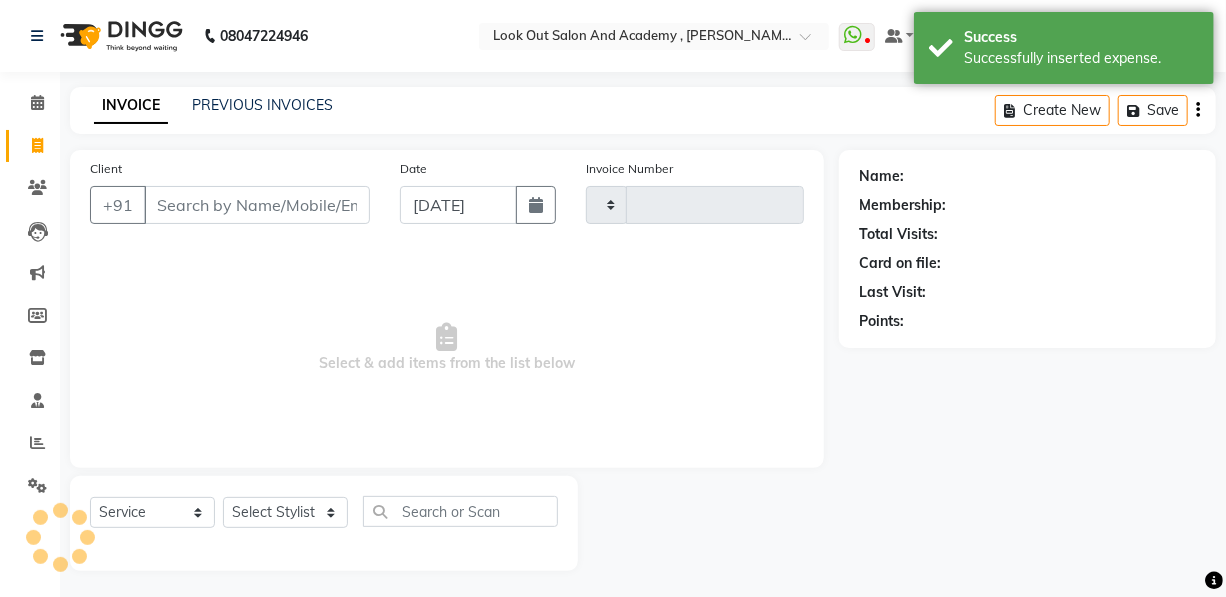 type on "7545" 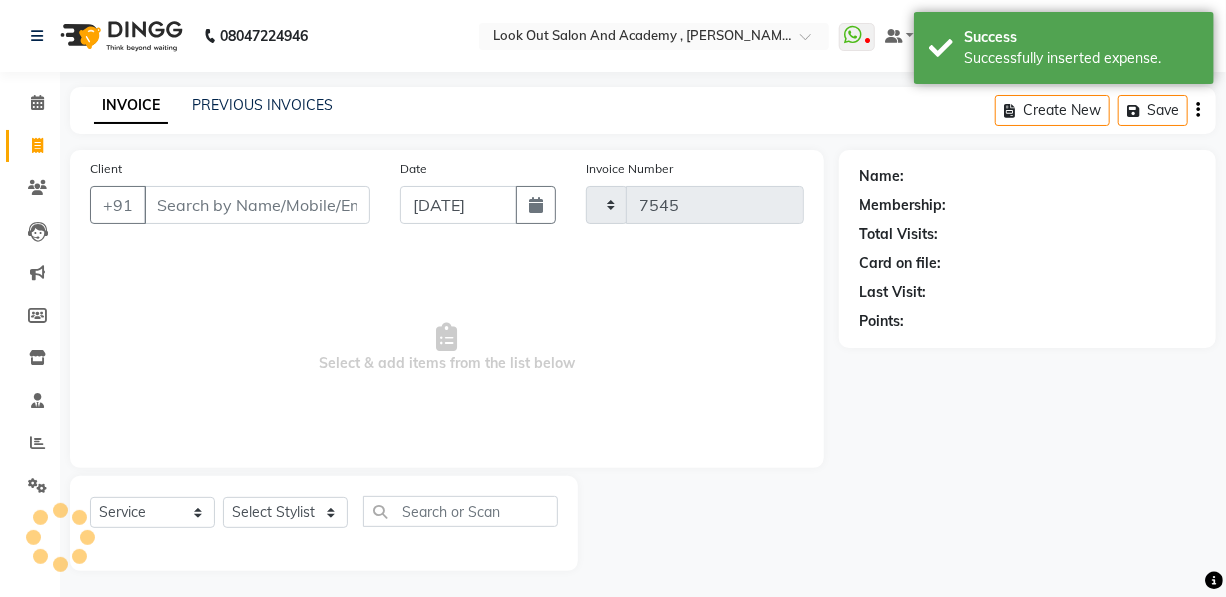 select on "4708" 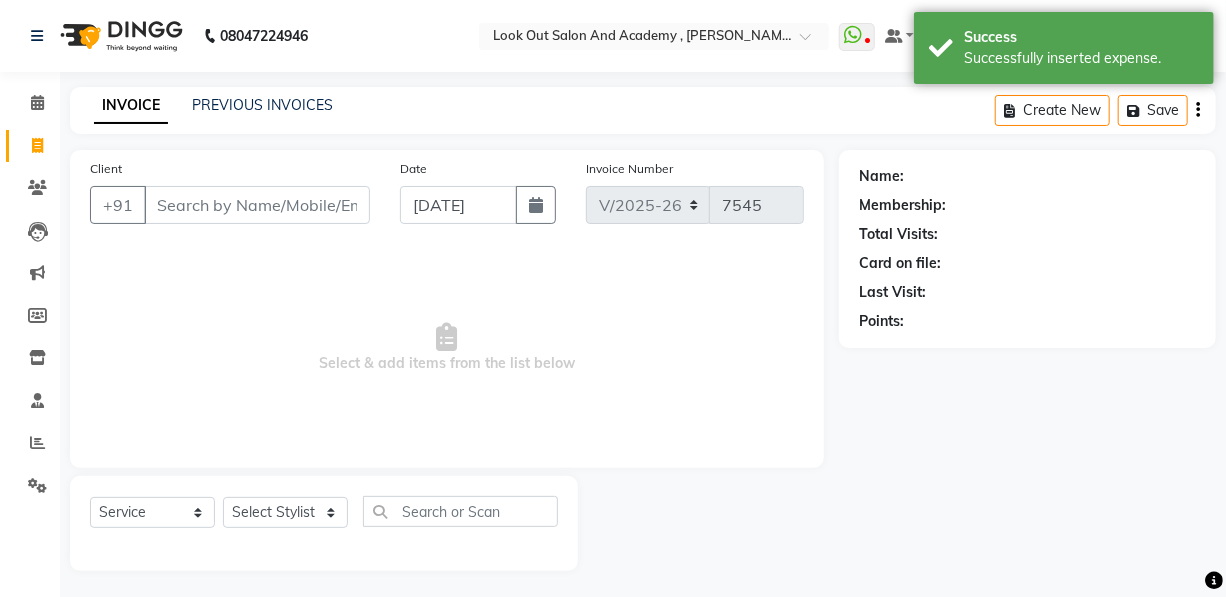 click on "Client" at bounding box center [257, 205] 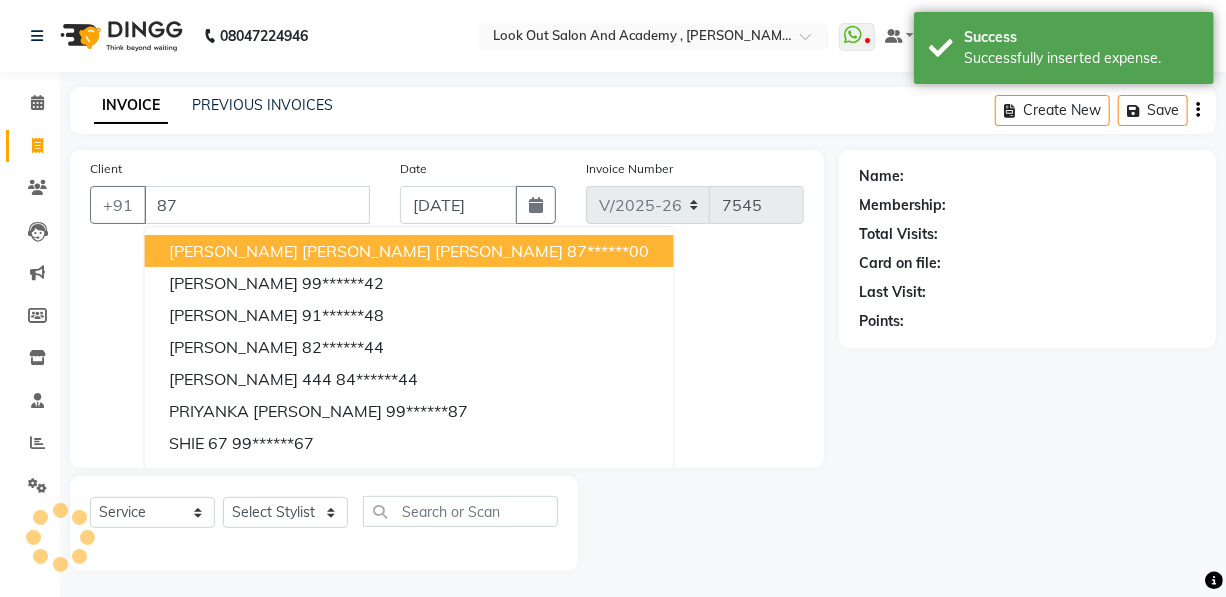 type on "8" 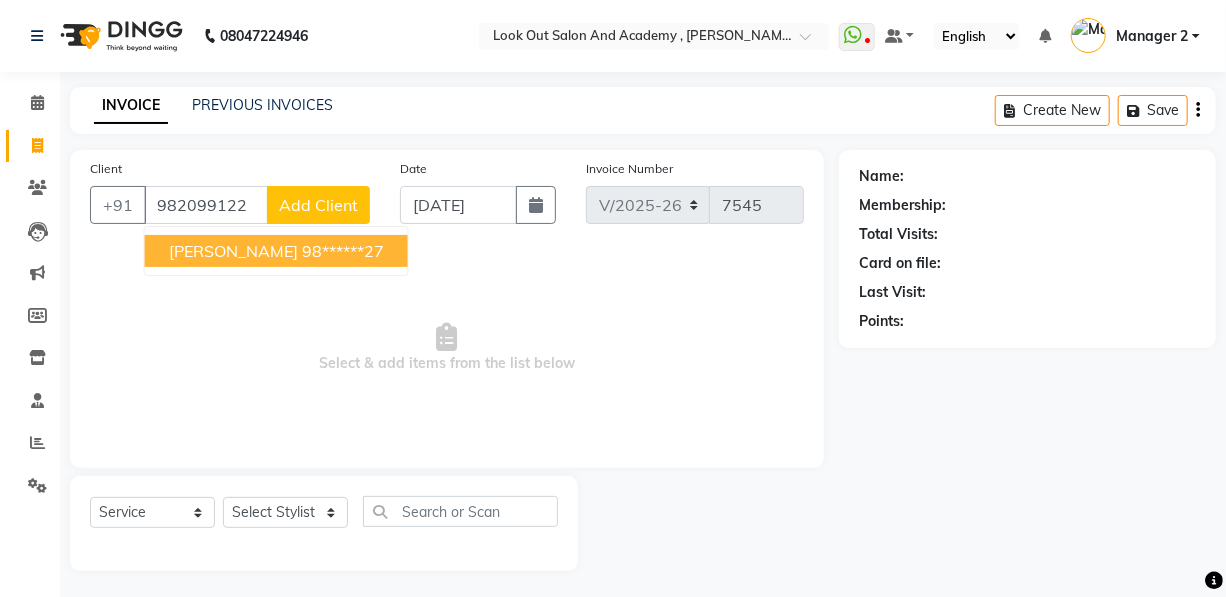click on "DHAVAL SOLANKI" at bounding box center (233, 251) 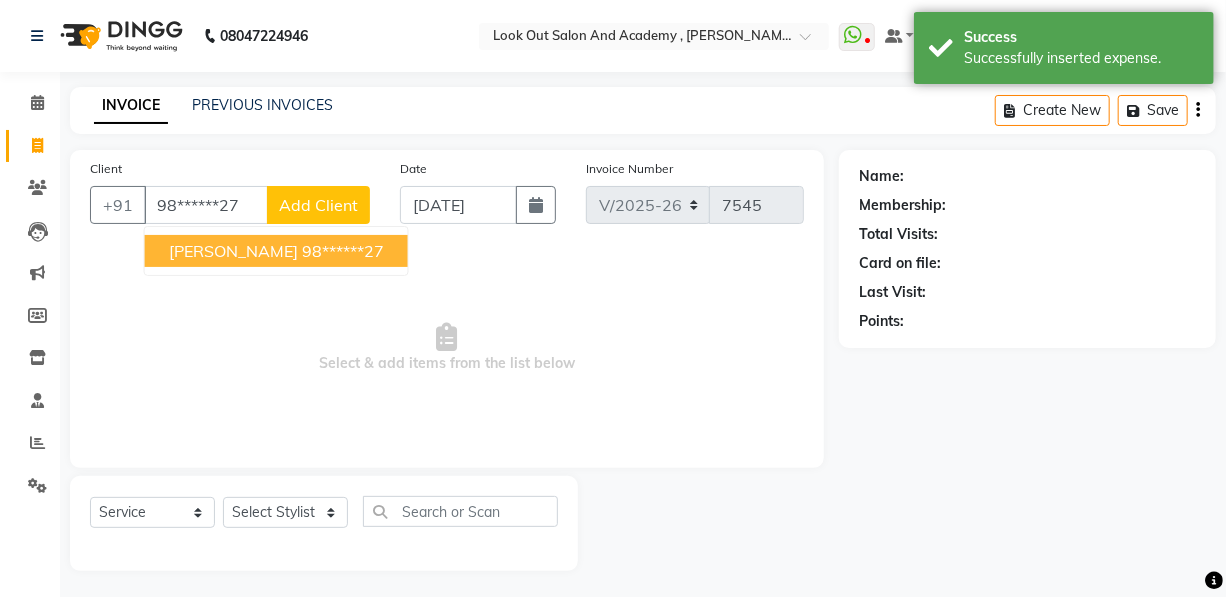 type on "98******27" 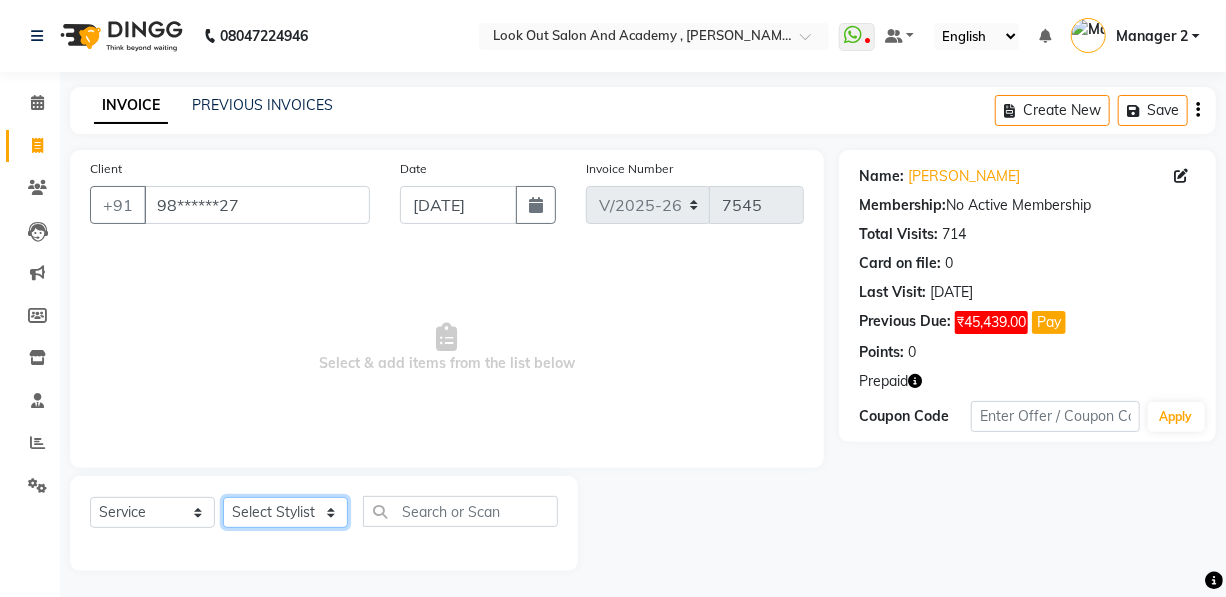 click on "Select Stylist Aarti Aatish ACHAM Aftab  Afzal AKSHADA ITWARI Akthar Hussain  Almas ARTI SAKPAL ATUL RATHOD Ayan  DEEPALI Dhaval Solanki DISHA H KAMDAR Guddi Huzaifa Indrajeet Irfan KAJAL karishma kapur Mahesh Manager 1 Manager 2 Manisha  Manoj Mayuri Mohini  Monu NABIL Nikita  Nisarg Pawan  Poonam PRABHA SAHAI PRAKASH JADHAV RADHIKA SOLANKI Rajan Rajesh Ravi Rishika RRAHUL SADIK Sahil Salmani Sameer Seema SHIVAM Siddhi Siraj  SUJIT Suresh TEJAL TOHSIF UMAR Vighnesh Jagkar" 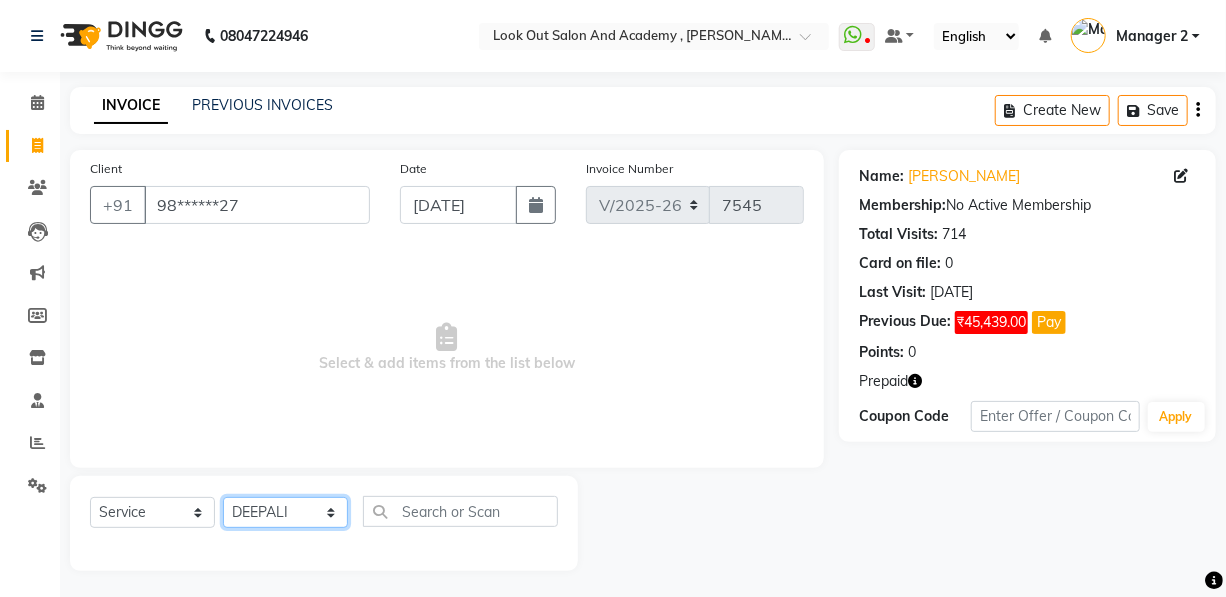 drag, startPoint x: 254, startPoint y: 509, endPoint x: 458, endPoint y: 505, distance: 204.03922 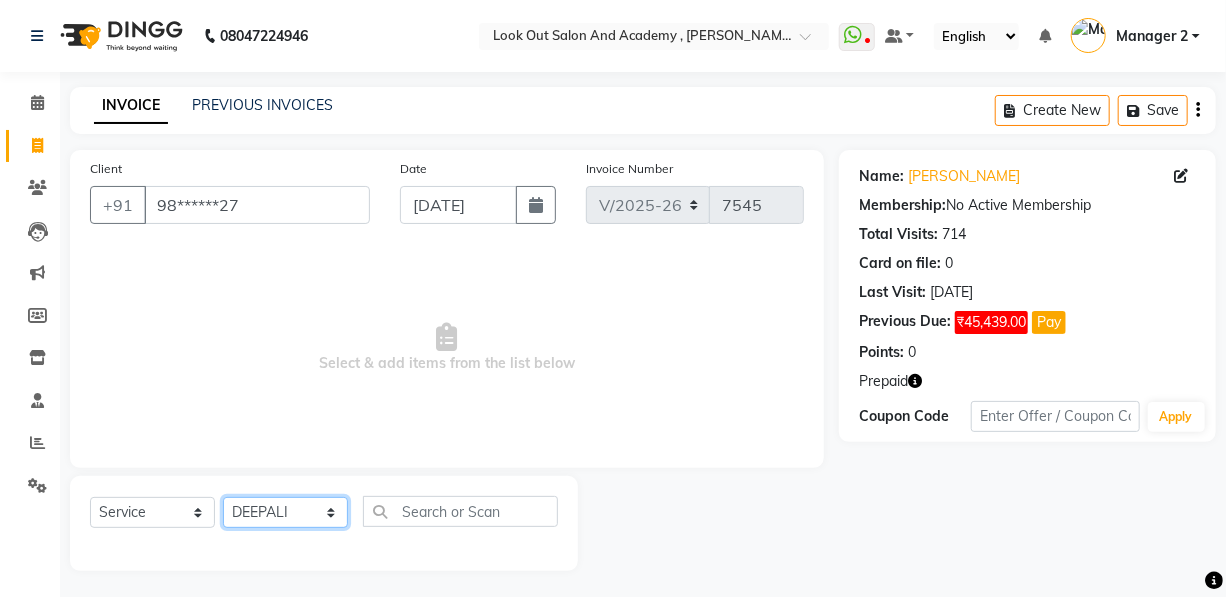 click on "Select Stylist Aarti Aatish ACHAM Aftab  Afzal AKSHADA ITWARI Akthar Hussain  Almas ARTI SAKPAL ATUL RATHOD Ayan  DEEPALI Dhaval Solanki DISHA H KAMDAR Guddi Huzaifa Indrajeet Irfan KAJAL karishma kapur Mahesh Manager 1 Manager 2 Manisha  Manoj Mayuri Mohini  Monu NABIL Nikita  Nisarg Pawan  Poonam PRABHA SAHAI PRAKASH JADHAV RADHIKA SOLANKI Rajan Rajesh Ravi Rishika RRAHUL SADIK Sahil Salmani Sameer Seema SHIVAM Siddhi Siraj  SUJIT Suresh TEJAL TOHSIF UMAR Vighnesh Jagkar" 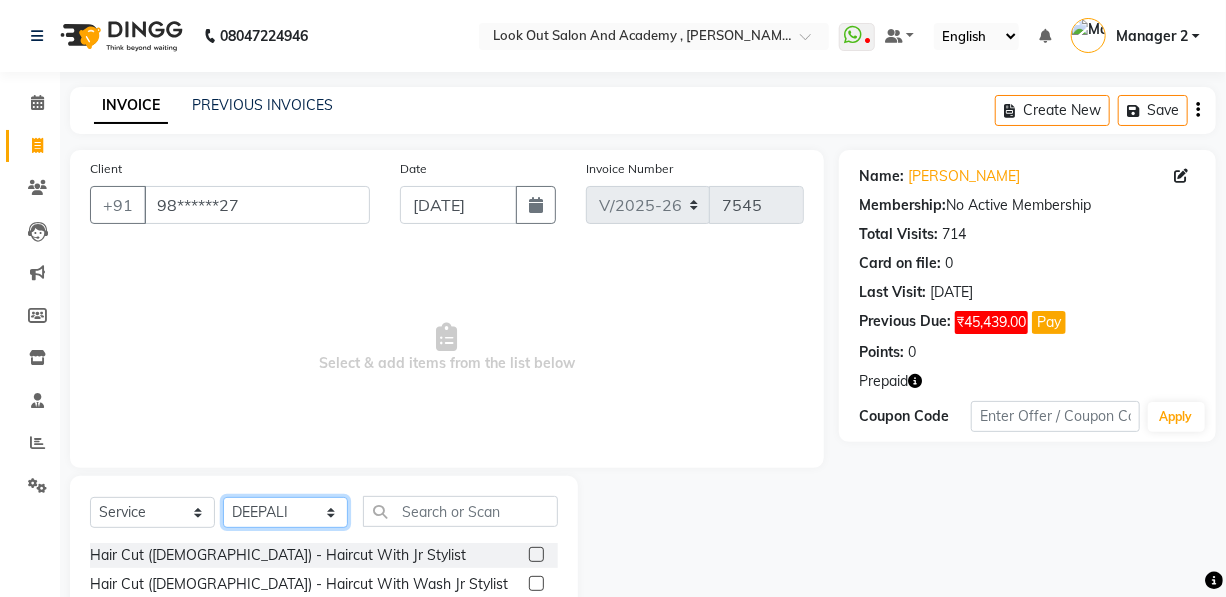 click on "Select Stylist Aarti Aatish ACHAM Aftab  Afzal AKSHADA ITWARI Akthar Hussain  Almas ARTI SAKPAL ATUL RATHOD Ayan  DEEPALI Dhaval Solanki DISHA H KAMDAR Guddi Huzaifa Indrajeet Irfan KAJAL karishma kapur Mahesh Manager 1 Manager 2 Manisha  Manoj Mayuri Mohini  Monu NABIL Nikita  Nisarg Pawan  Poonam PRABHA SAHAI PRAKASH JADHAV RADHIKA SOLANKI Rajan Rajesh Ravi Rishika RRAHUL SADIK Sahil Salmani Sameer Seema SHIVAM Siddhi Siraj  SUJIT Suresh TEJAL TOHSIF UMAR Vighnesh Jagkar" 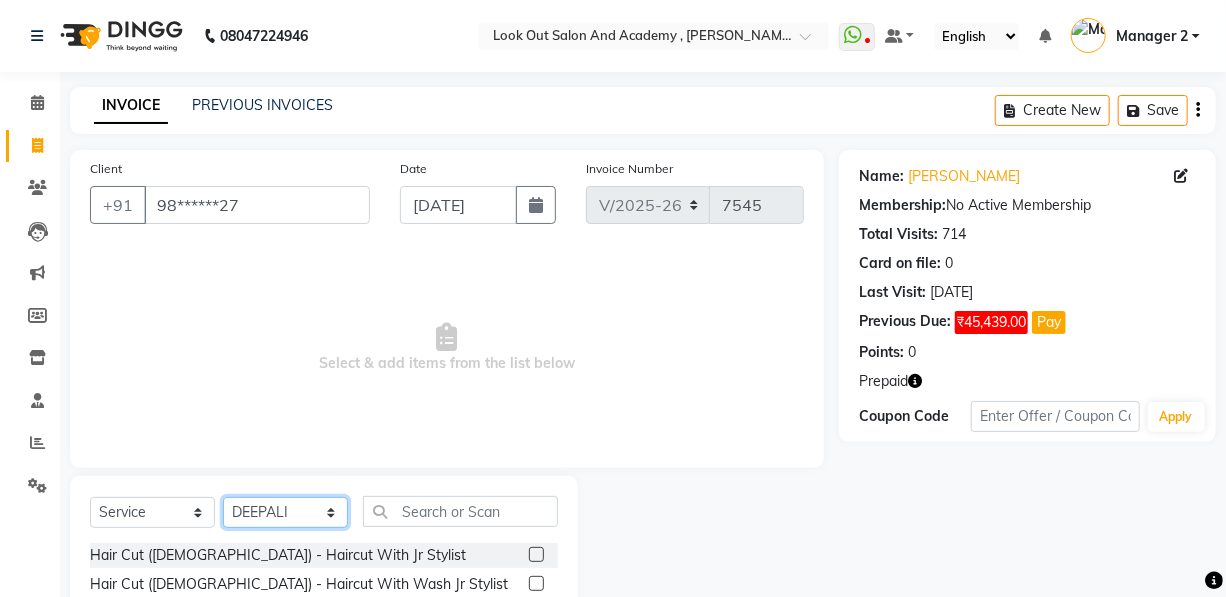 select on "28350" 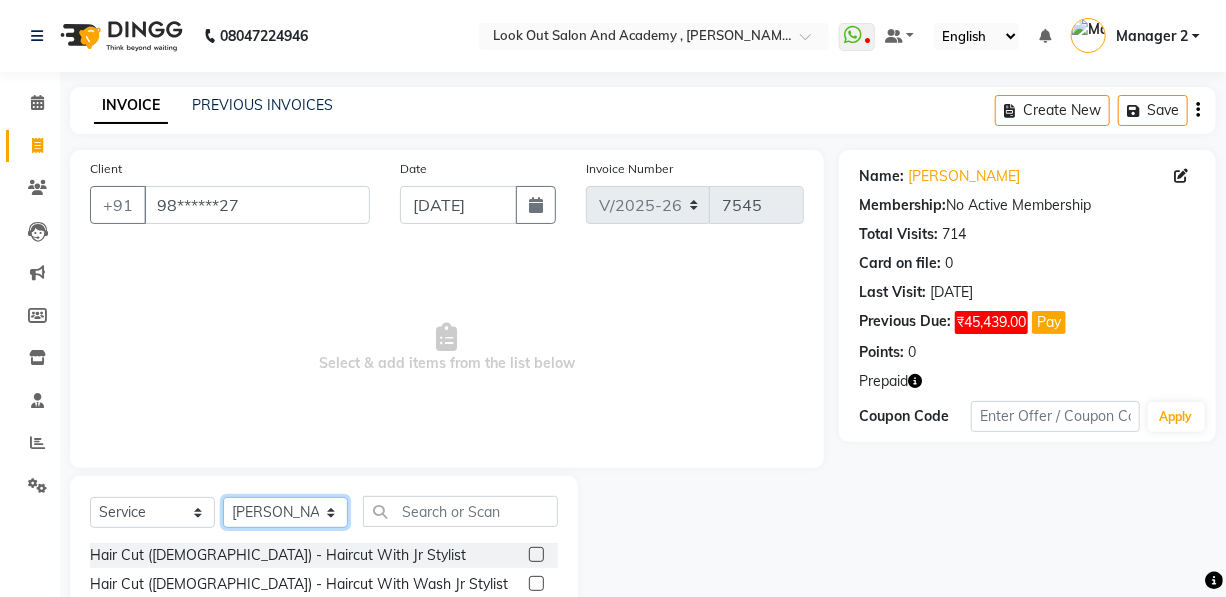 click on "Select Stylist Aarti Aatish ACHAM Aftab  Afzal AKSHADA ITWARI Akthar Hussain  Almas ARTI SAKPAL ATUL RATHOD Ayan  DEEPALI Dhaval Solanki DISHA H KAMDAR Guddi Huzaifa Indrajeet Irfan KAJAL karishma kapur Mahesh Manager 1 Manager 2 Manisha  Manoj Mayuri Mohini  Monu NABIL Nikita  Nisarg Pawan  Poonam PRABHA SAHAI PRAKASH JADHAV RADHIKA SOLANKI Rajan Rajesh Ravi Rishika RRAHUL SADIK Sahil Salmani Sameer Seema SHIVAM Siddhi Siraj  SUJIT Suresh TEJAL TOHSIF UMAR Vighnesh Jagkar" 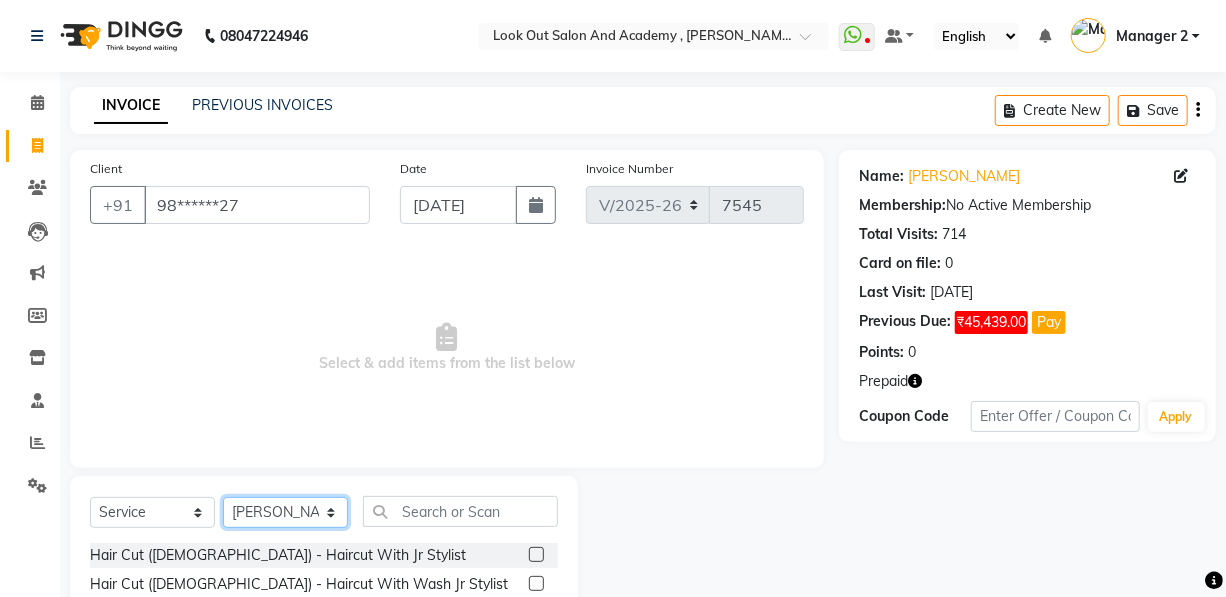 scroll, scrollTop: 204, scrollLeft: 0, axis: vertical 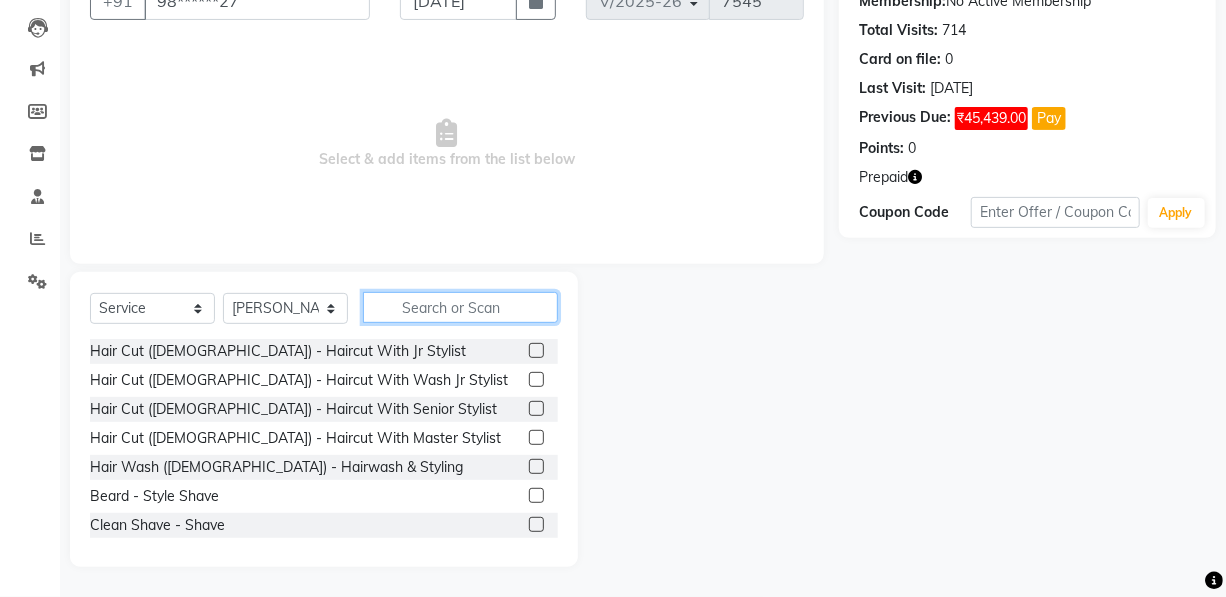 click 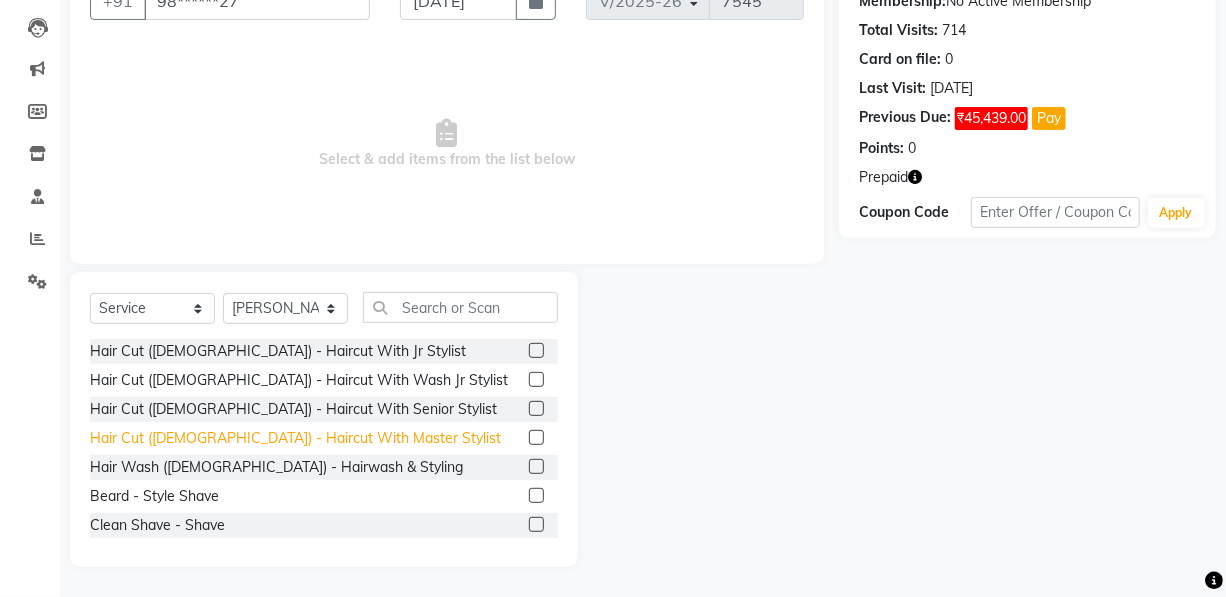 click on "Hair Cut (Male) - Haircut With Master Stylist" 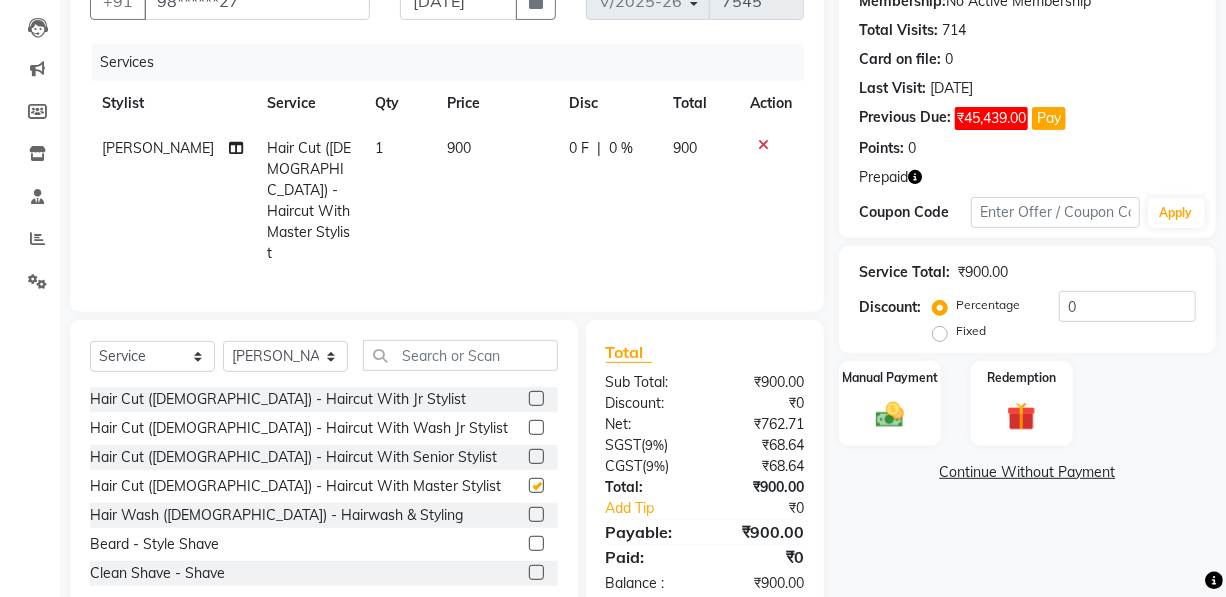 checkbox on "false" 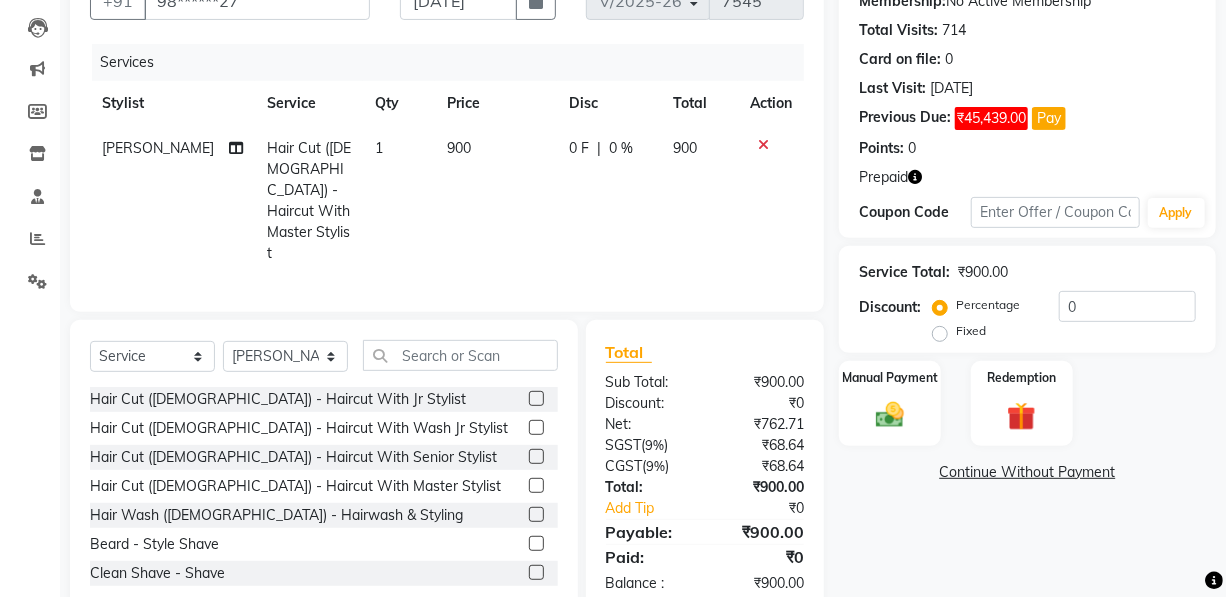 click on "900" 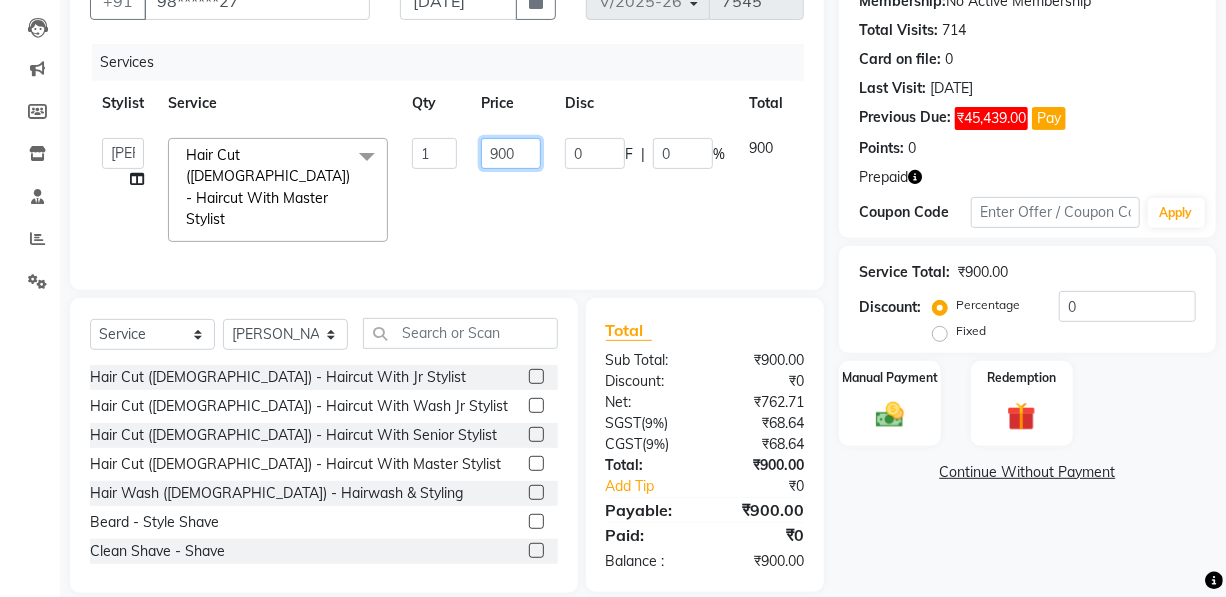 drag, startPoint x: 518, startPoint y: 155, endPoint x: 405, endPoint y: 161, distance: 113.15918 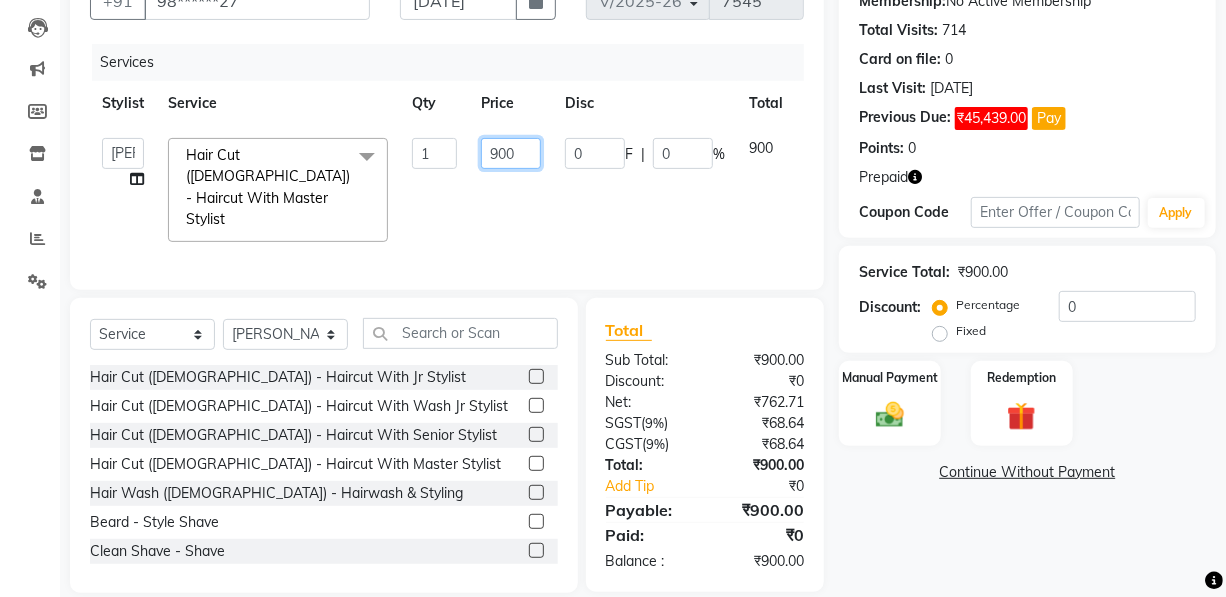 type on "5" 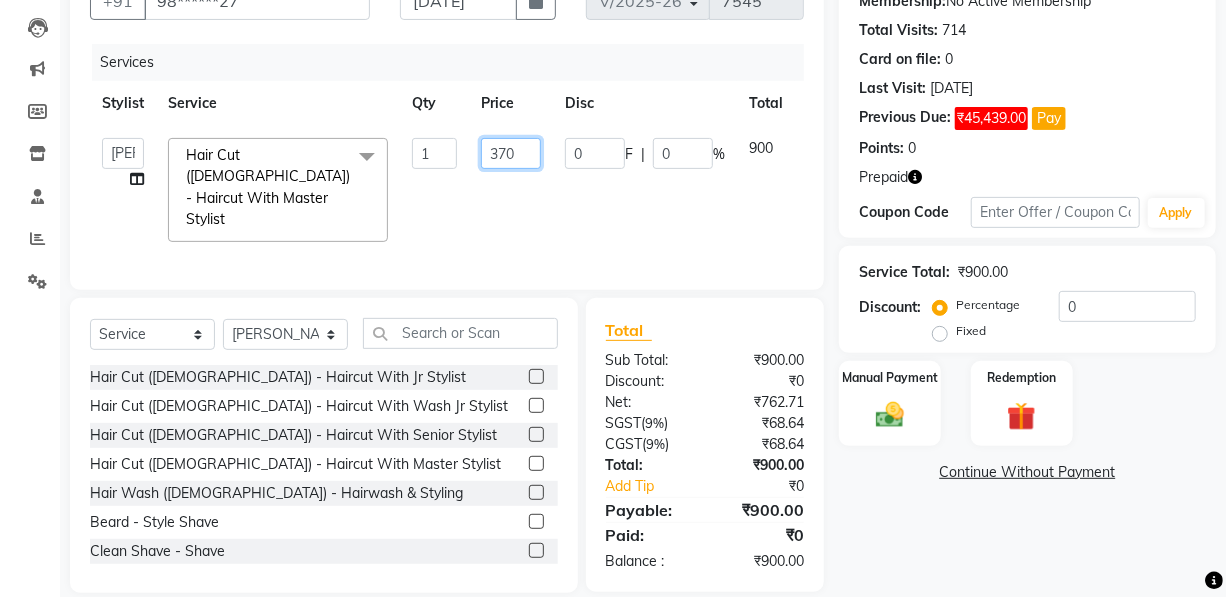 type on "3700" 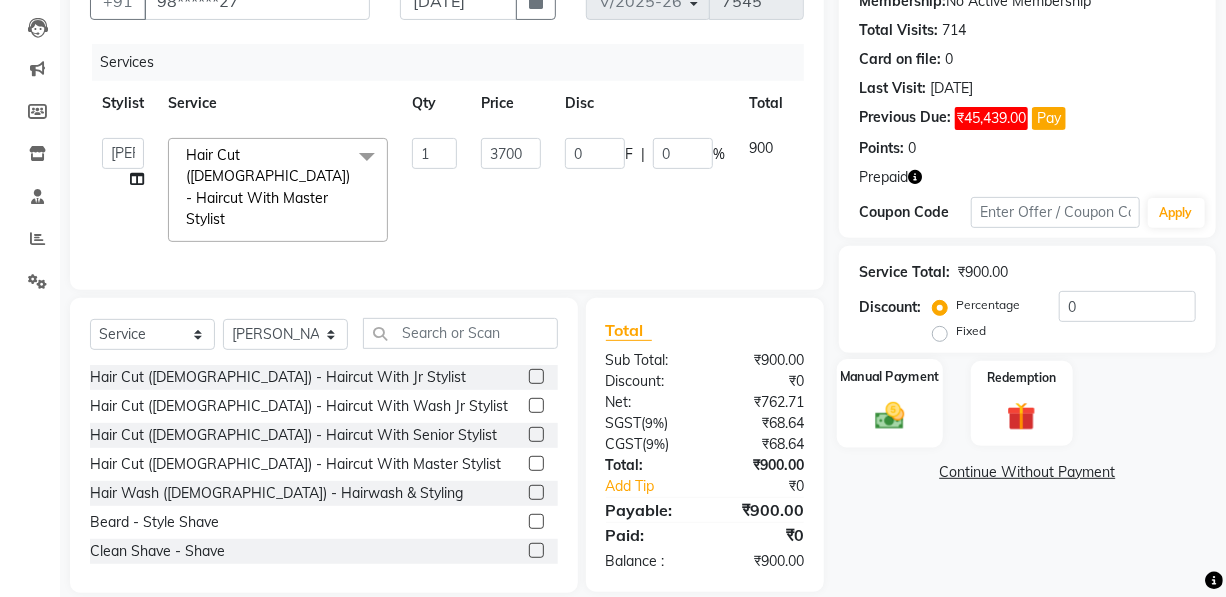click on "Manual Payment" 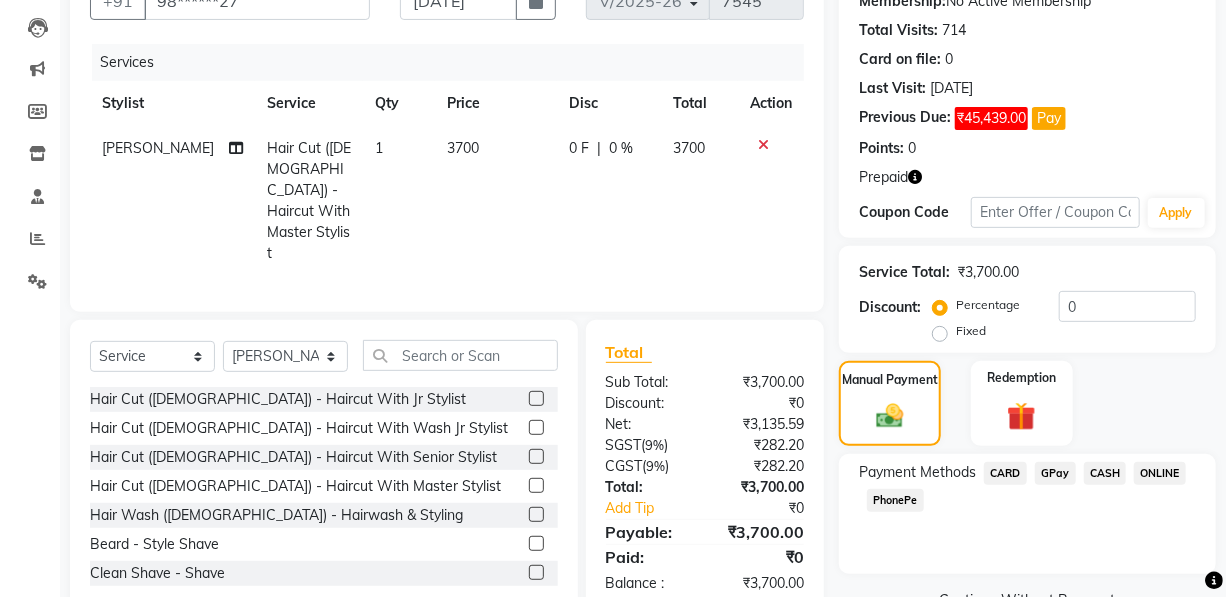 click on "CASH" 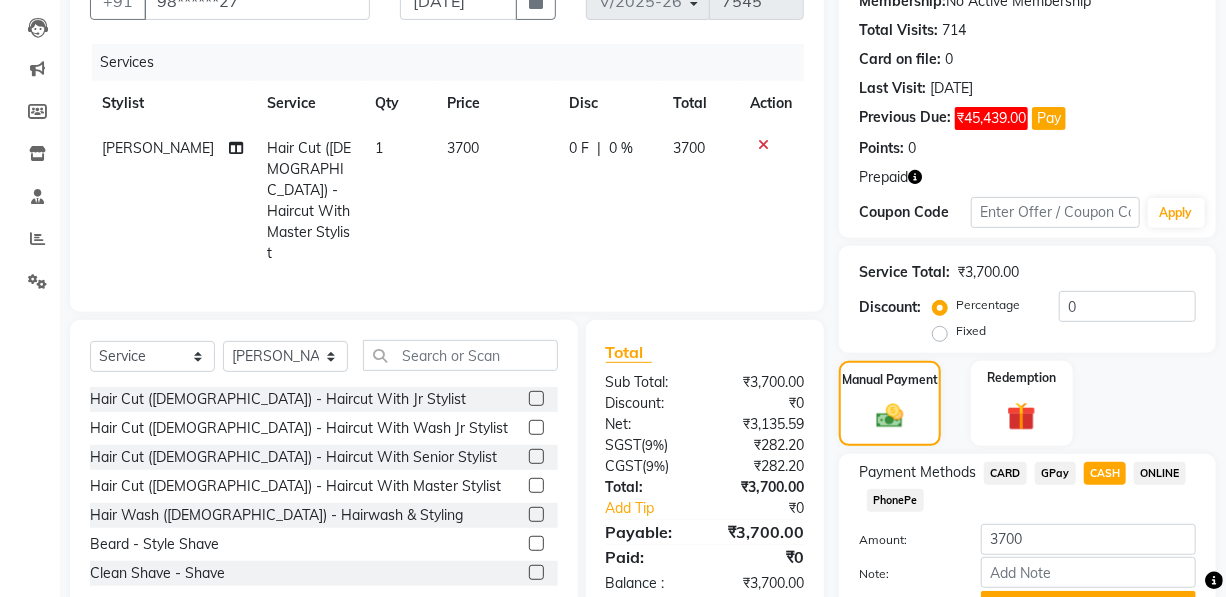 scroll, scrollTop: 307, scrollLeft: 0, axis: vertical 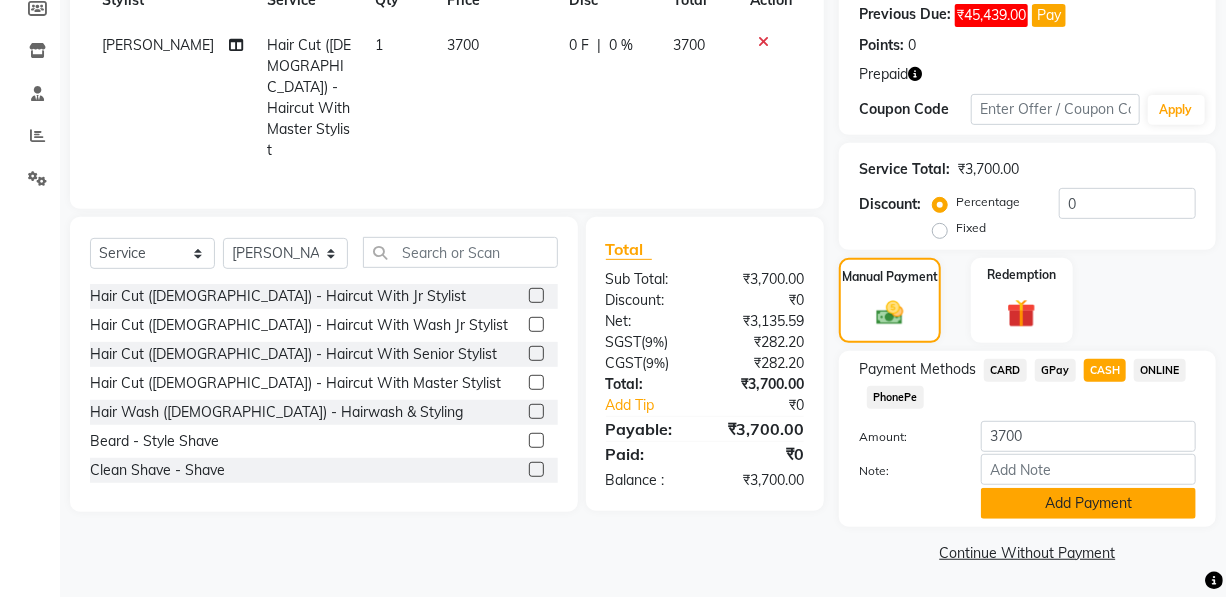 click on "Add Payment" 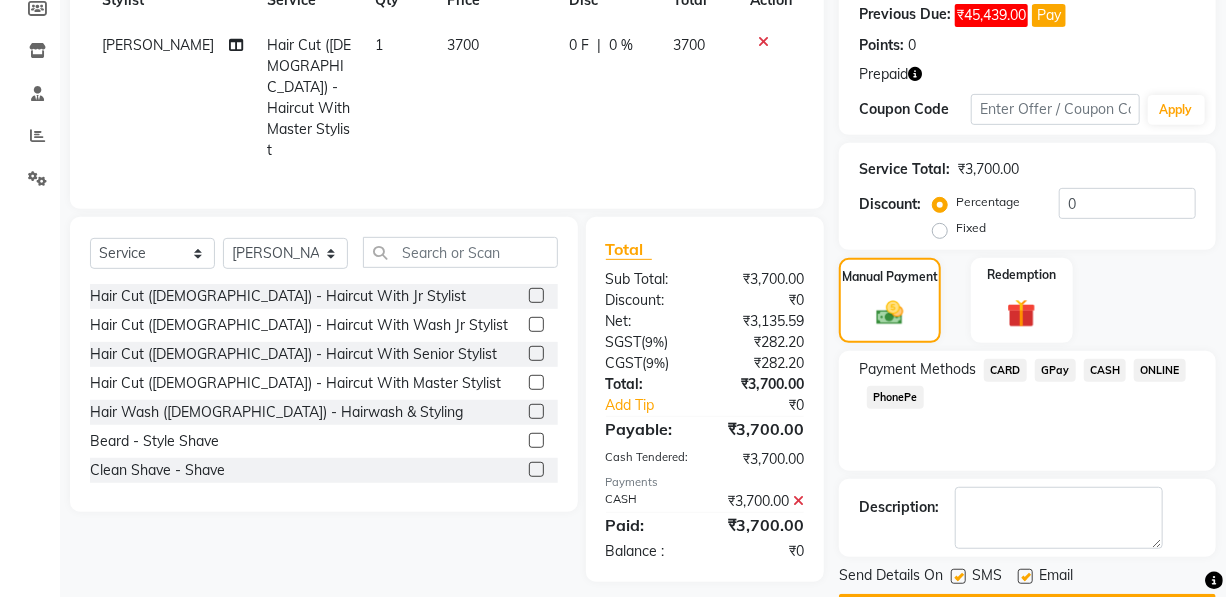 scroll, scrollTop: 363, scrollLeft: 0, axis: vertical 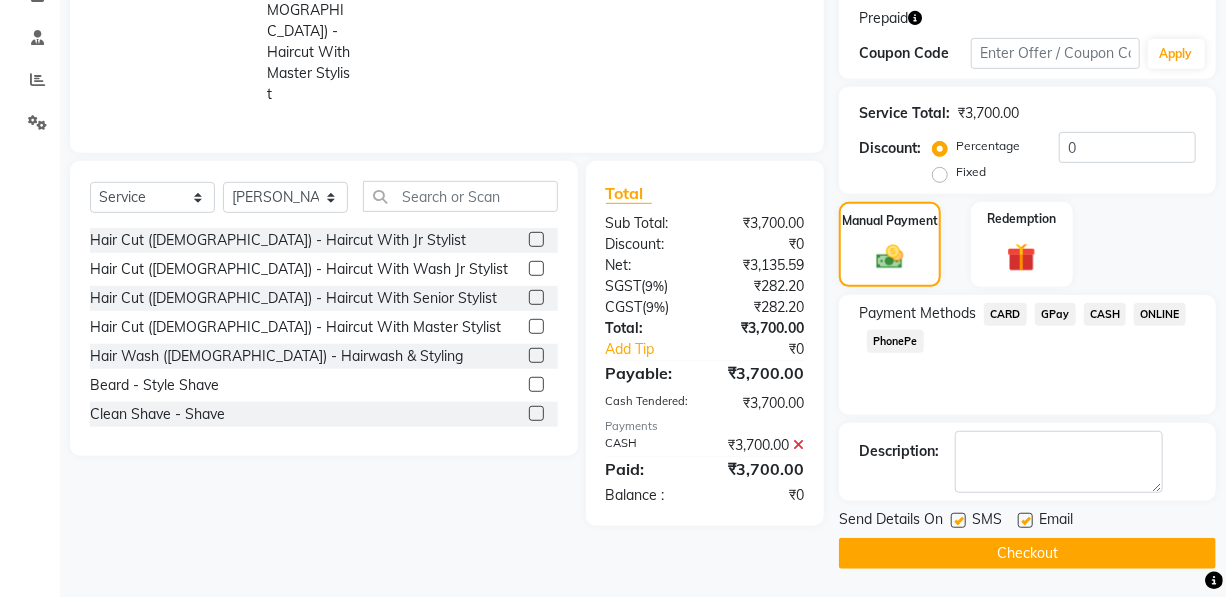 click 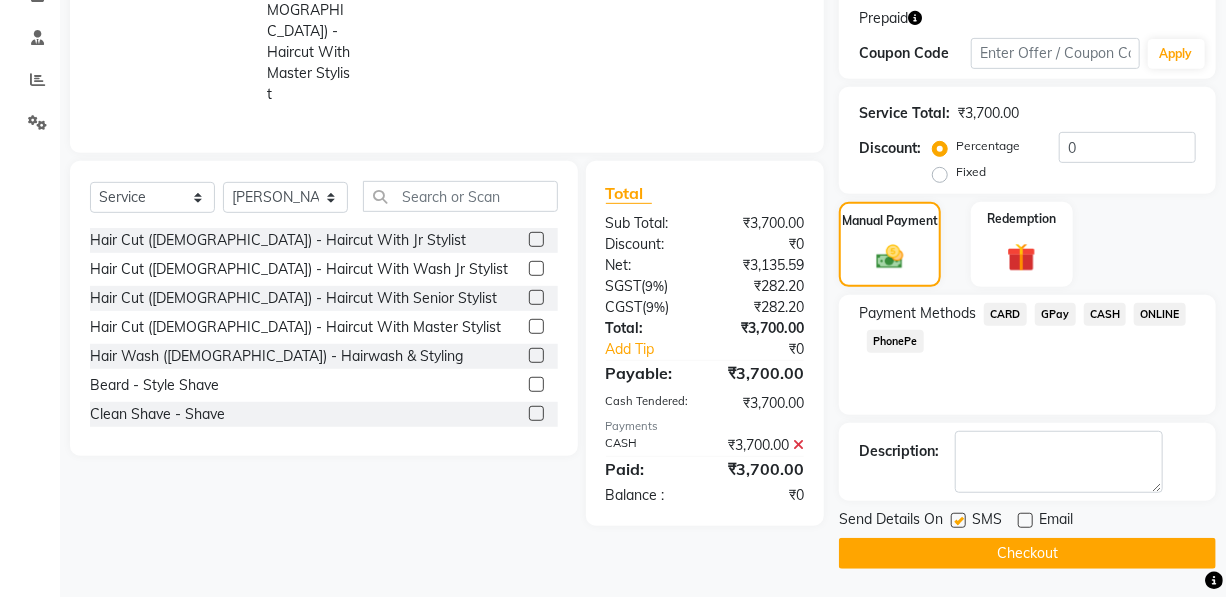 click 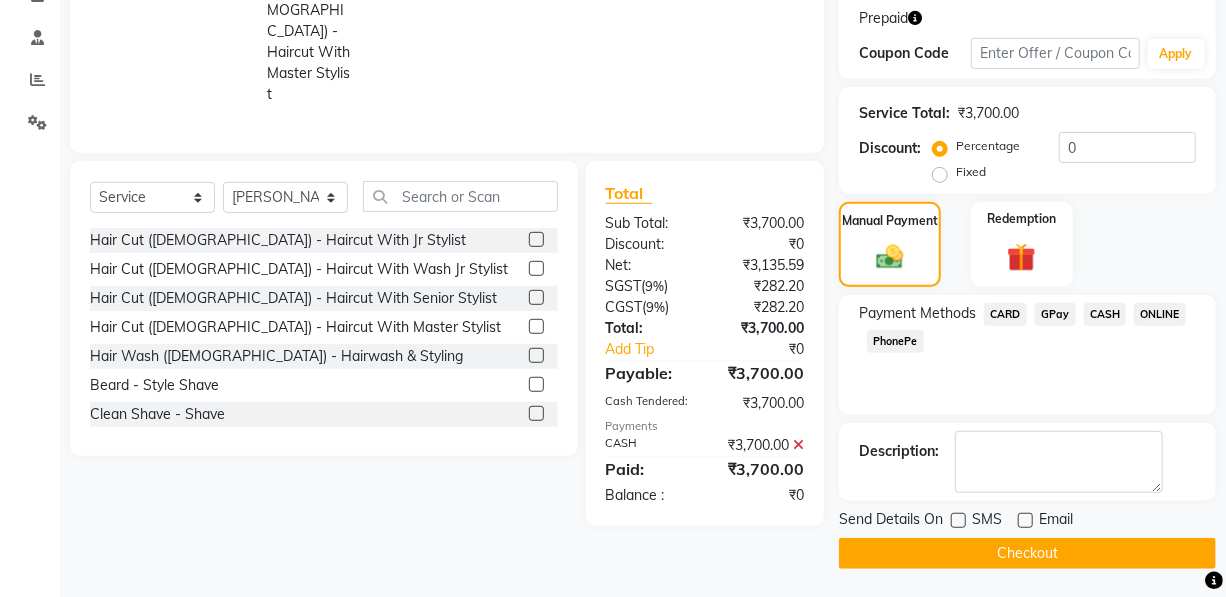 click on "Checkout" 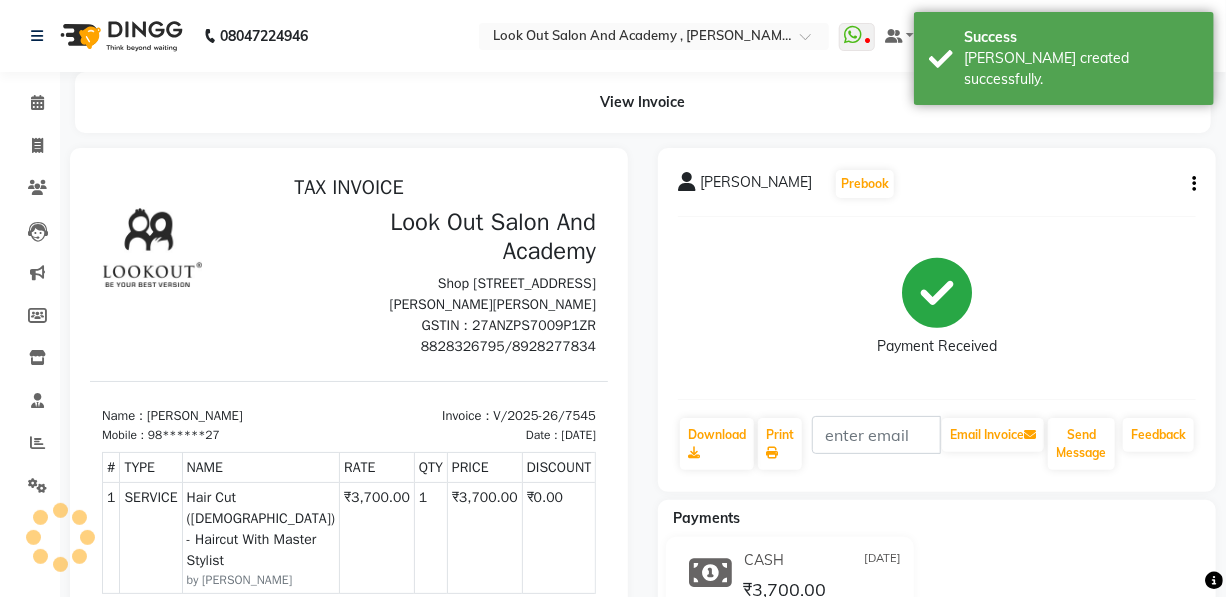 scroll, scrollTop: 0, scrollLeft: 0, axis: both 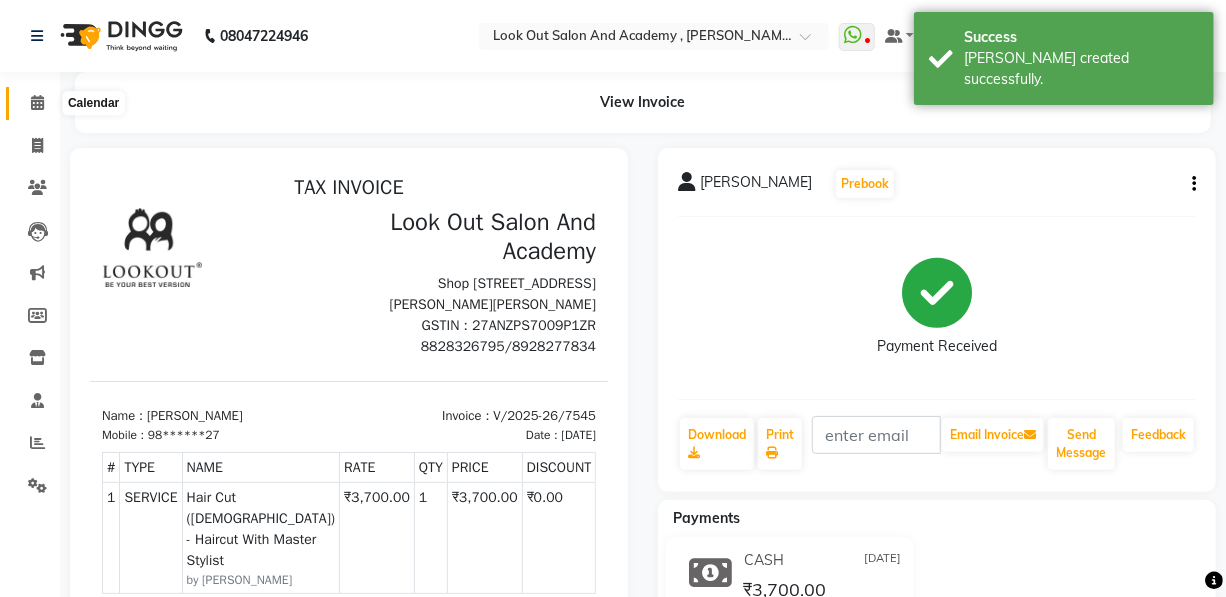 click 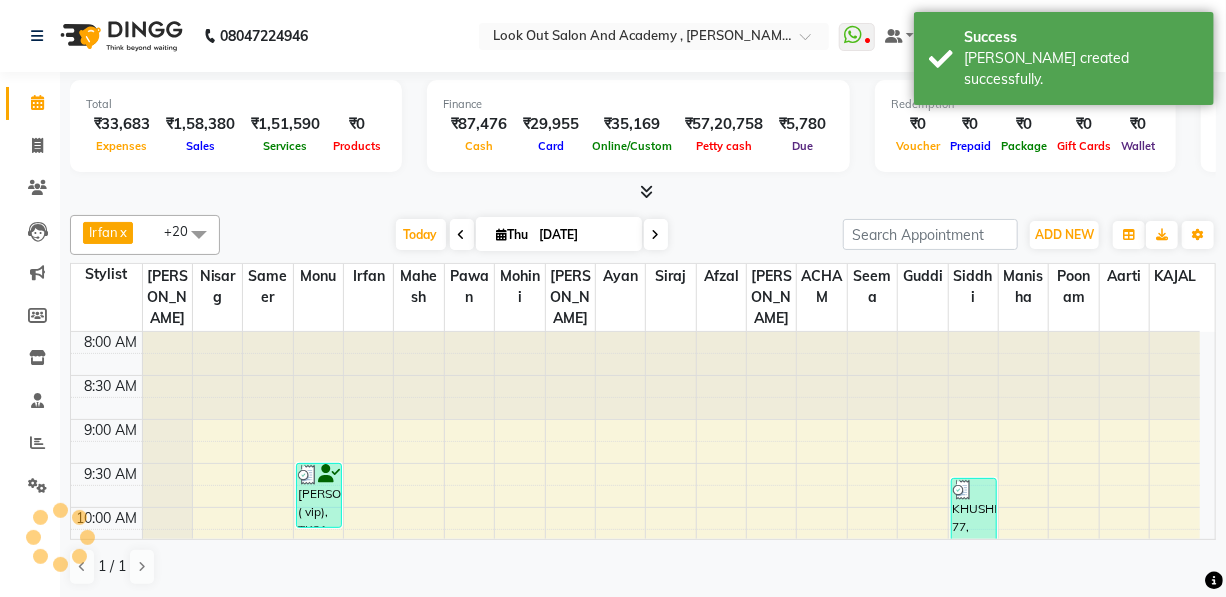 scroll, scrollTop: 0, scrollLeft: 0, axis: both 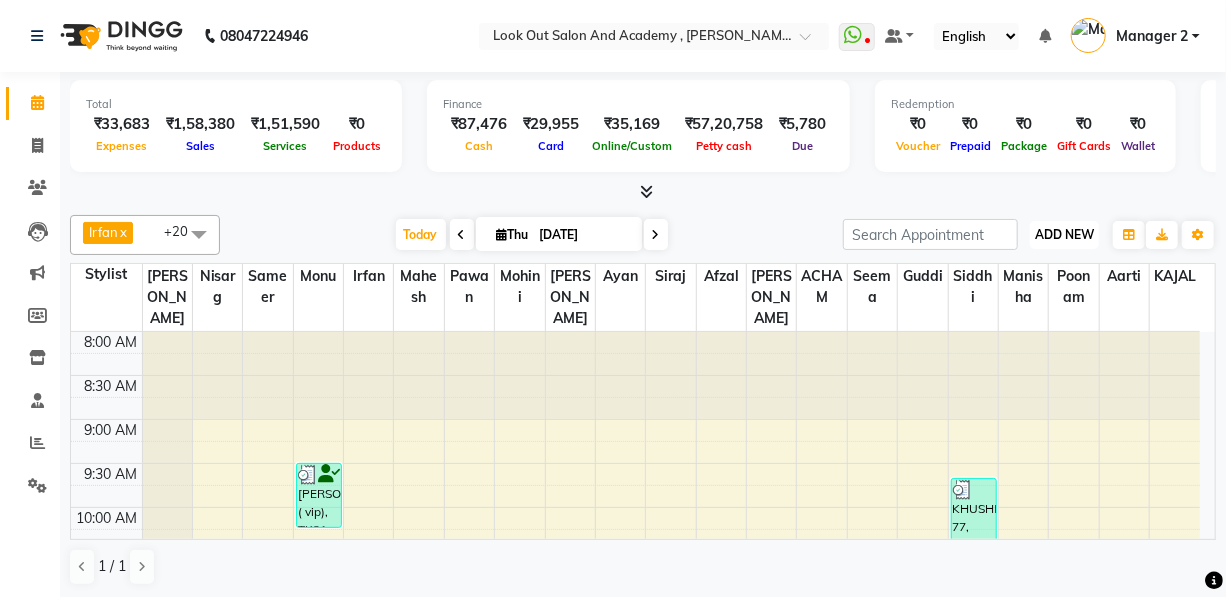 click on "ADD NEW" at bounding box center [1064, 234] 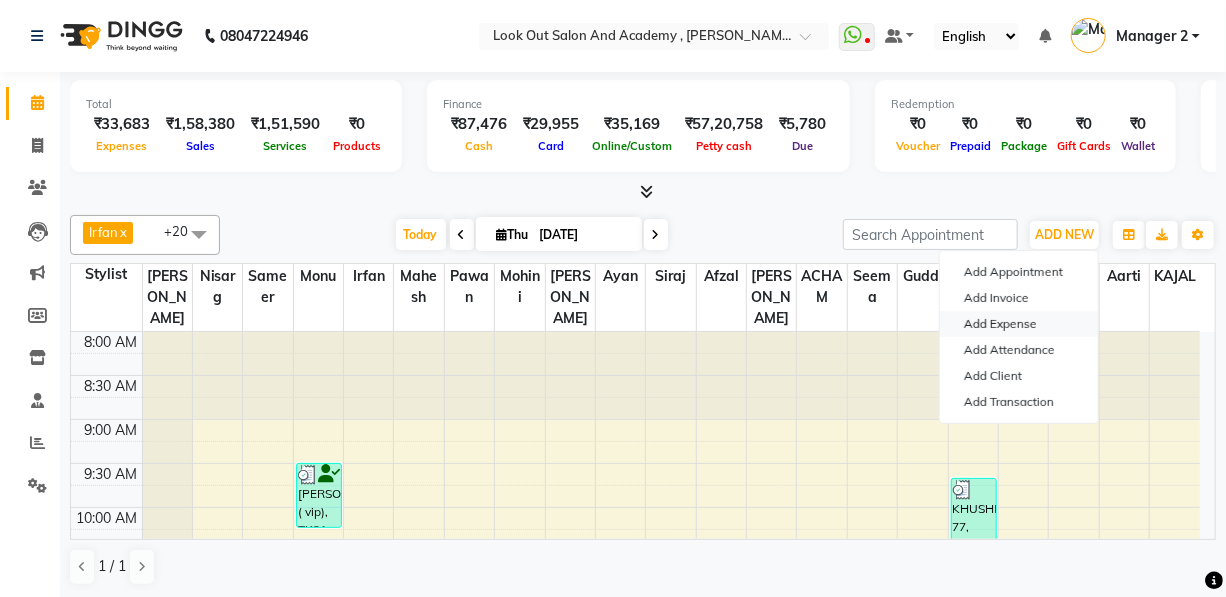 click on "Add Expense" at bounding box center [1019, 324] 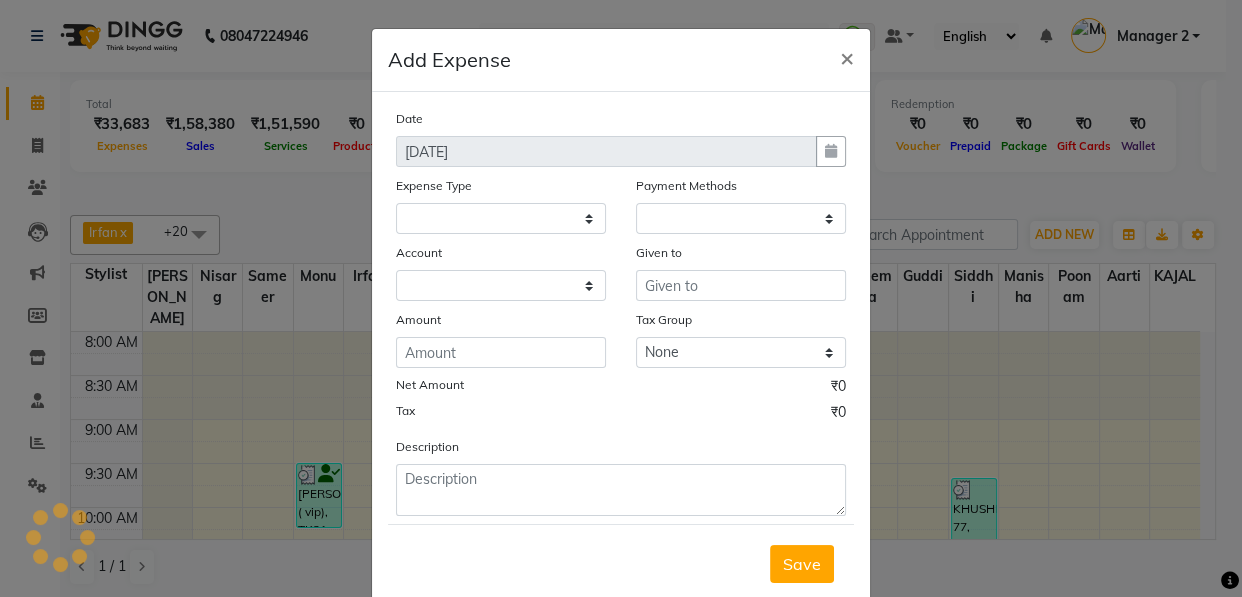 select on "1" 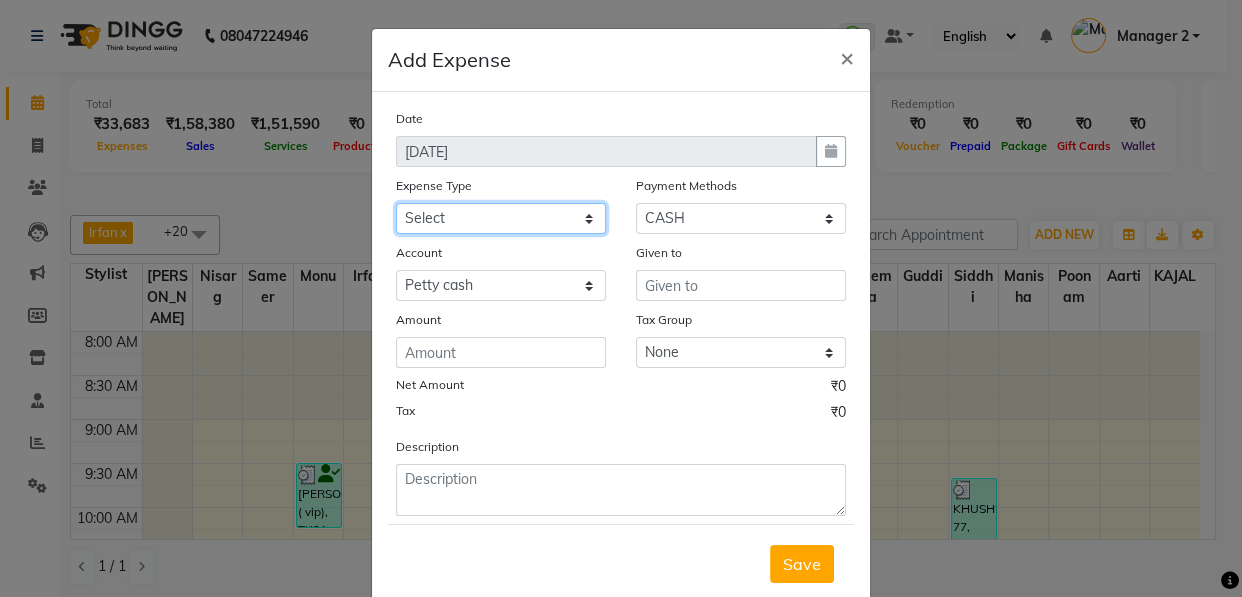 drag, startPoint x: 501, startPoint y: 218, endPoint x: 495, endPoint y: 233, distance: 16.155495 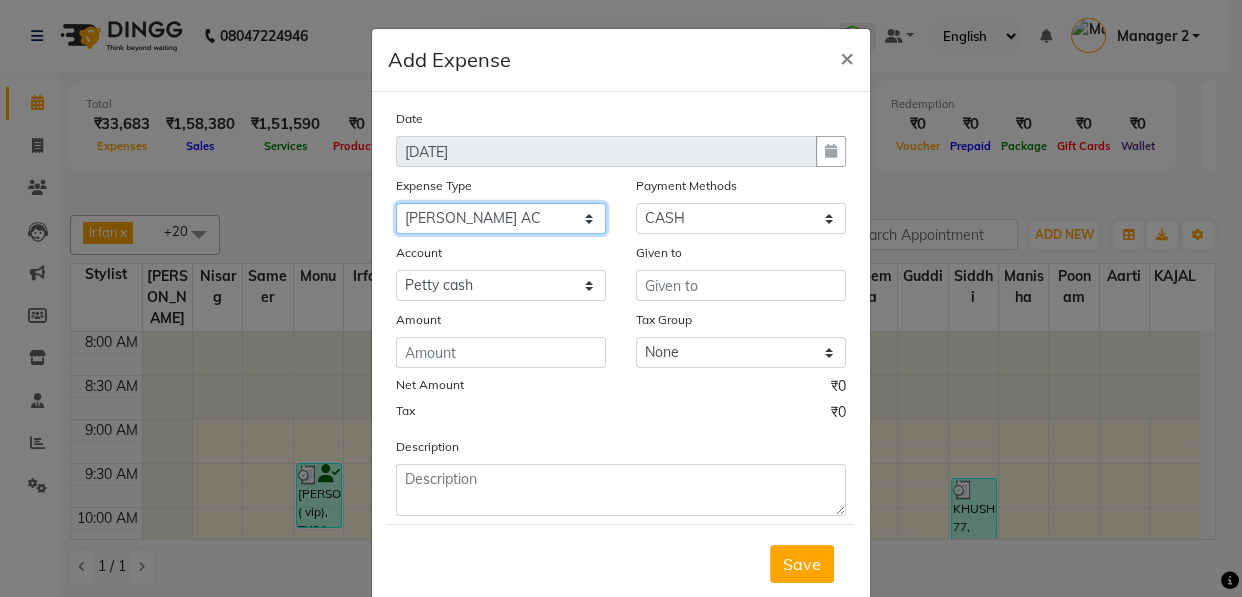 click on "Select Advance Salary Big Temple Box Cash Shortage Commission Given To Staff DHAVAL SOLANKI AC Salary Given To Staff Small Temple Box Staff Welfare" 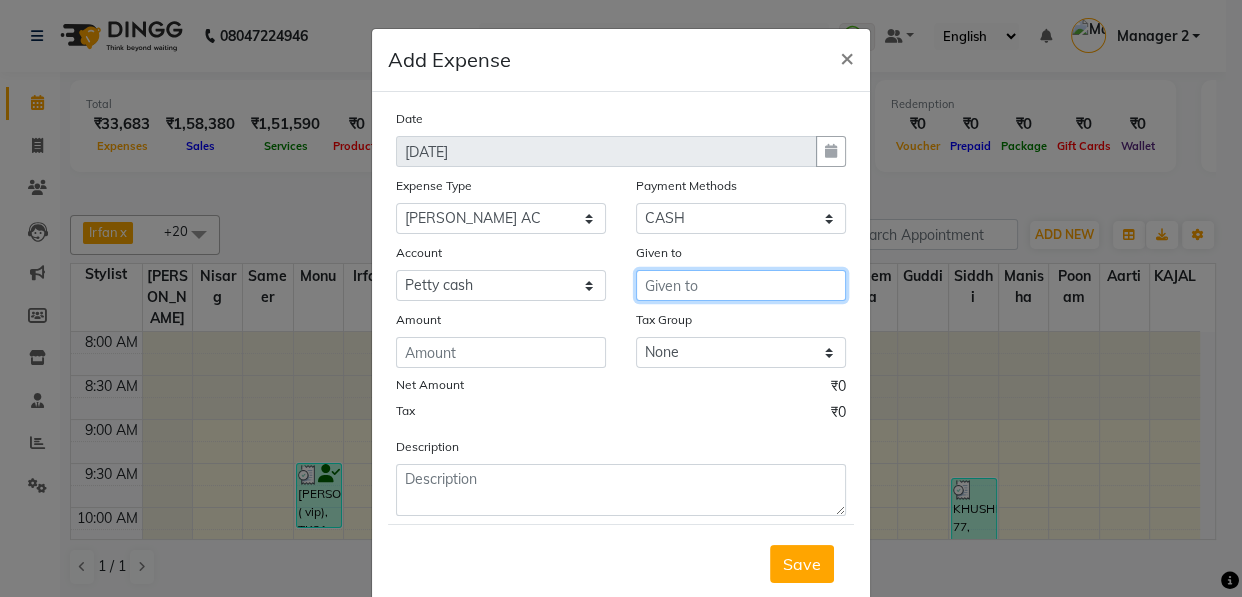 click at bounding box center (741, 285) 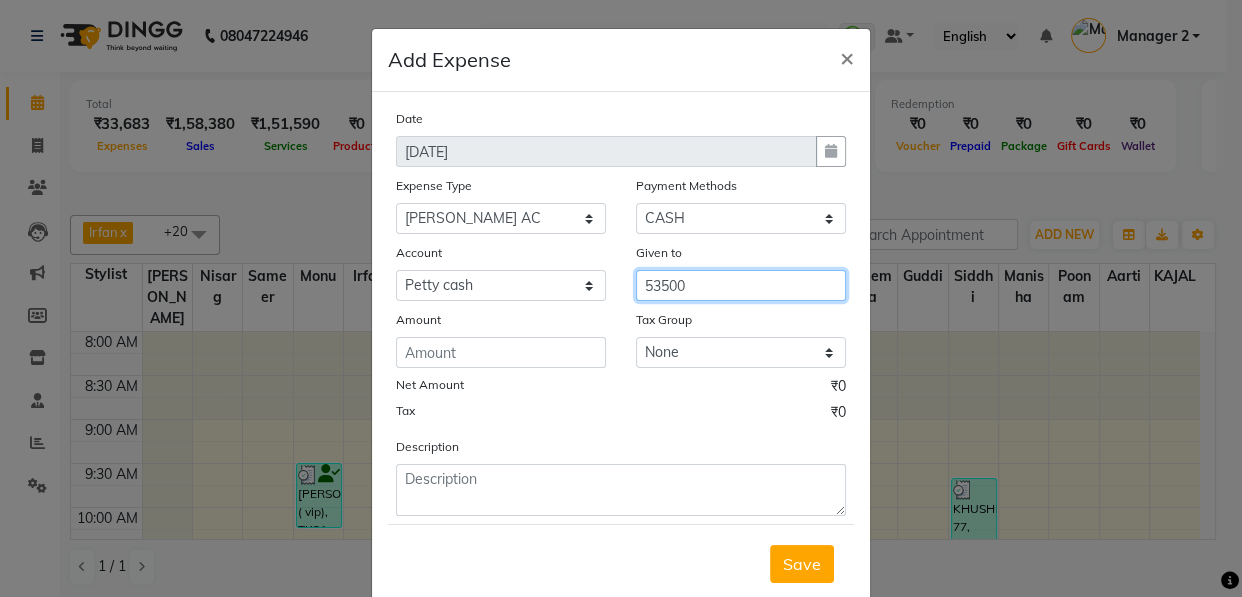 drag, startPoint x: 750, startPoint y: 290, endPoint x: 397, endPoint y: 321, distance: 354.35858 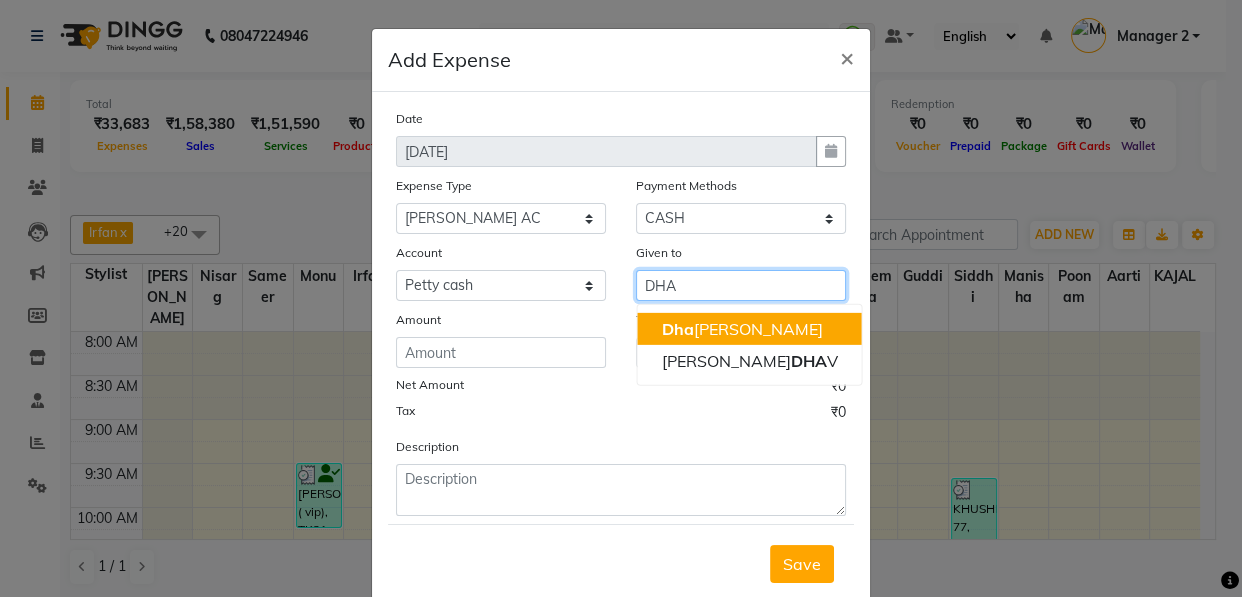 click on "Dha val Solanki" at bounding box center [741, 329] 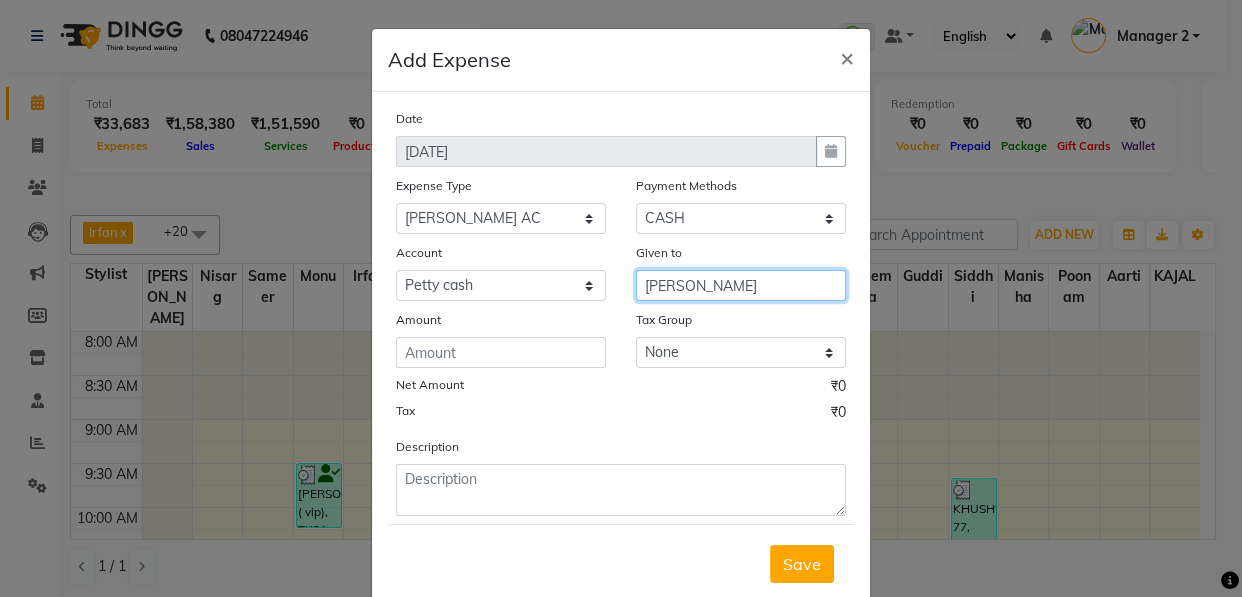 type on "[PERSON_NAME]" 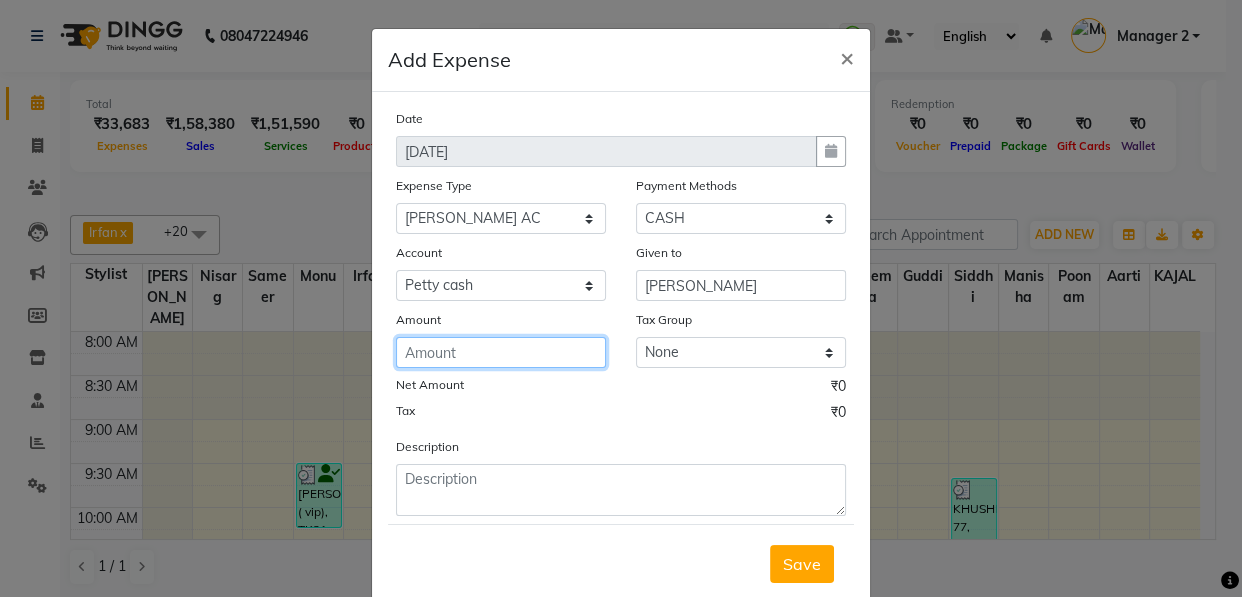 click 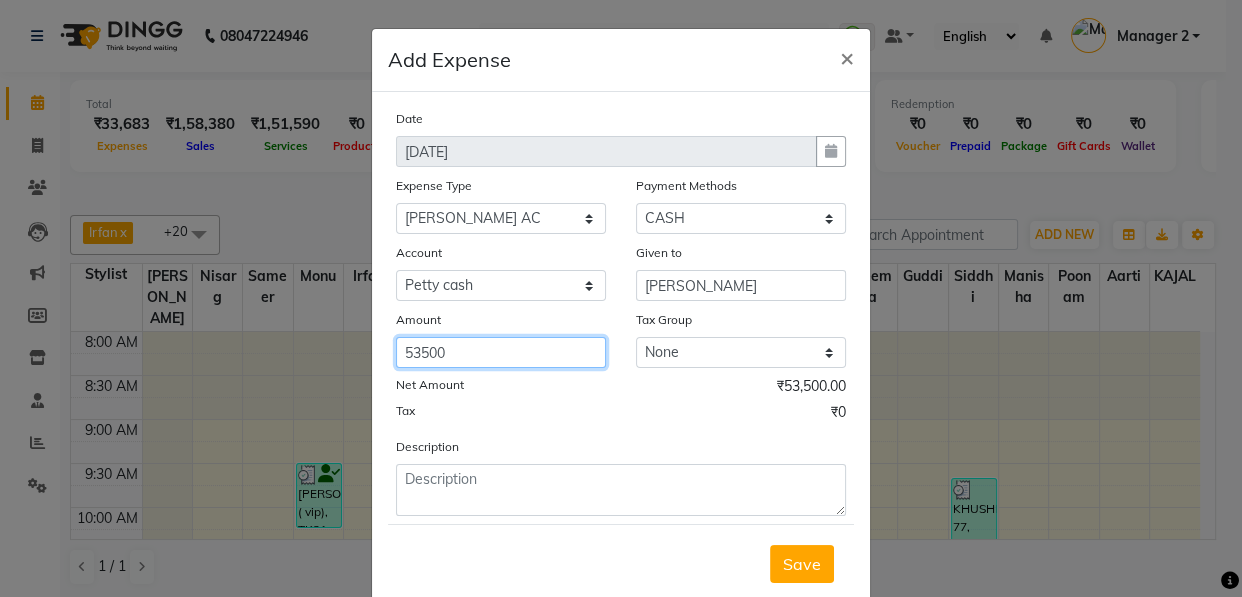 type on "53500" 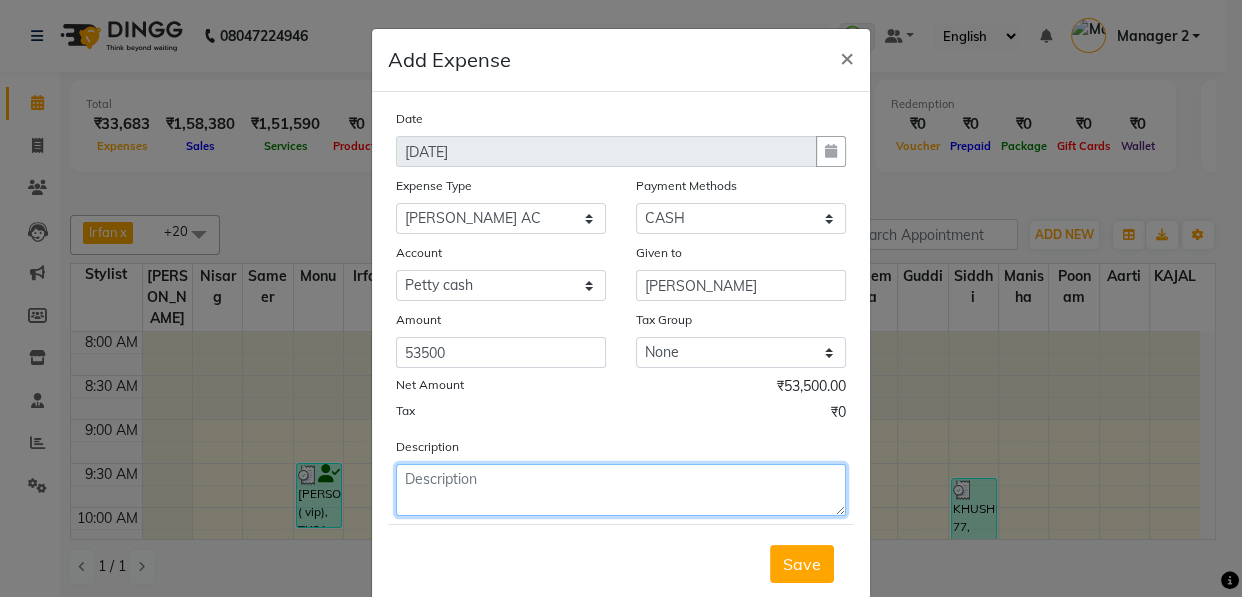 click 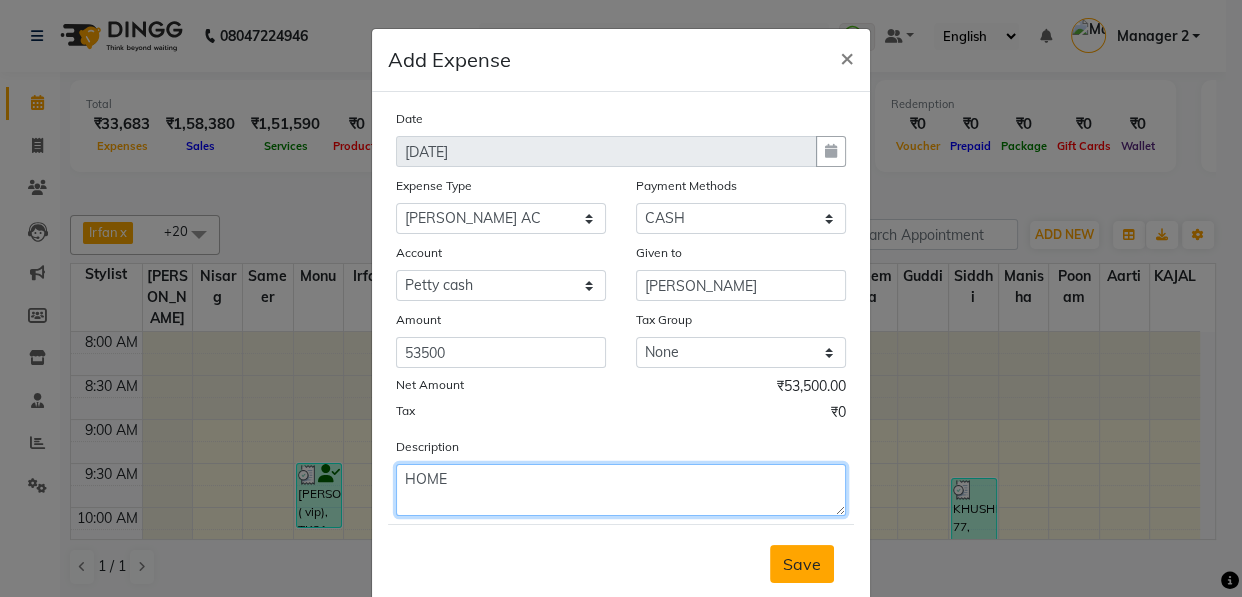 type on "HOME" 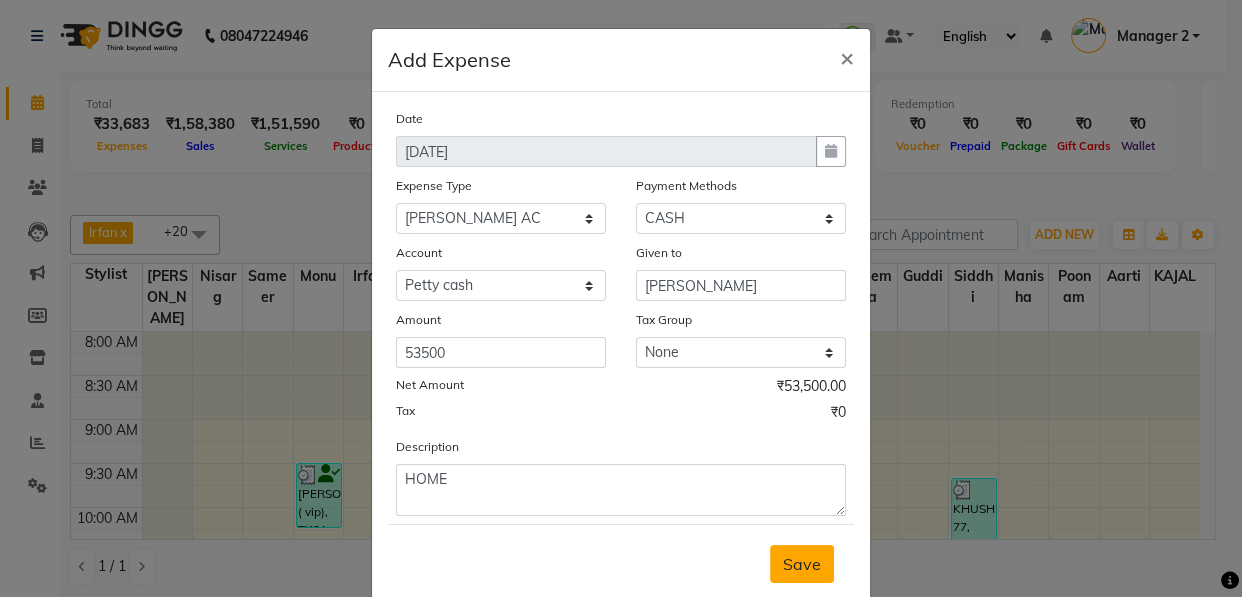 click on "Save" at bounding box center [802, 564] 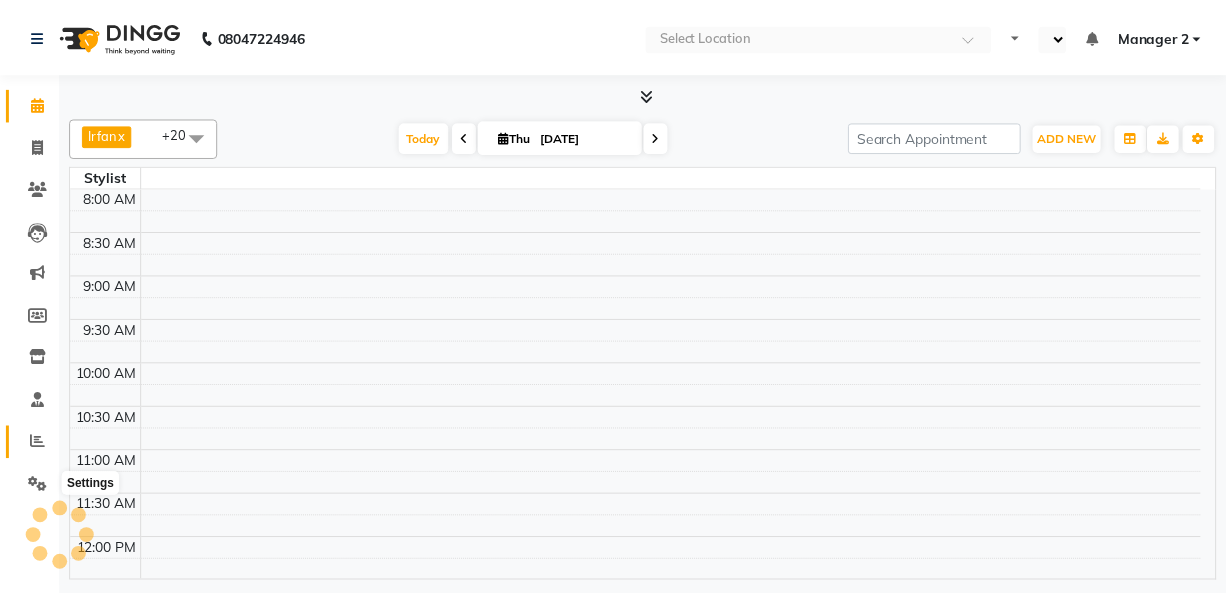 scroll, scrollTop: 0, scrollLeft: 0, axis: both 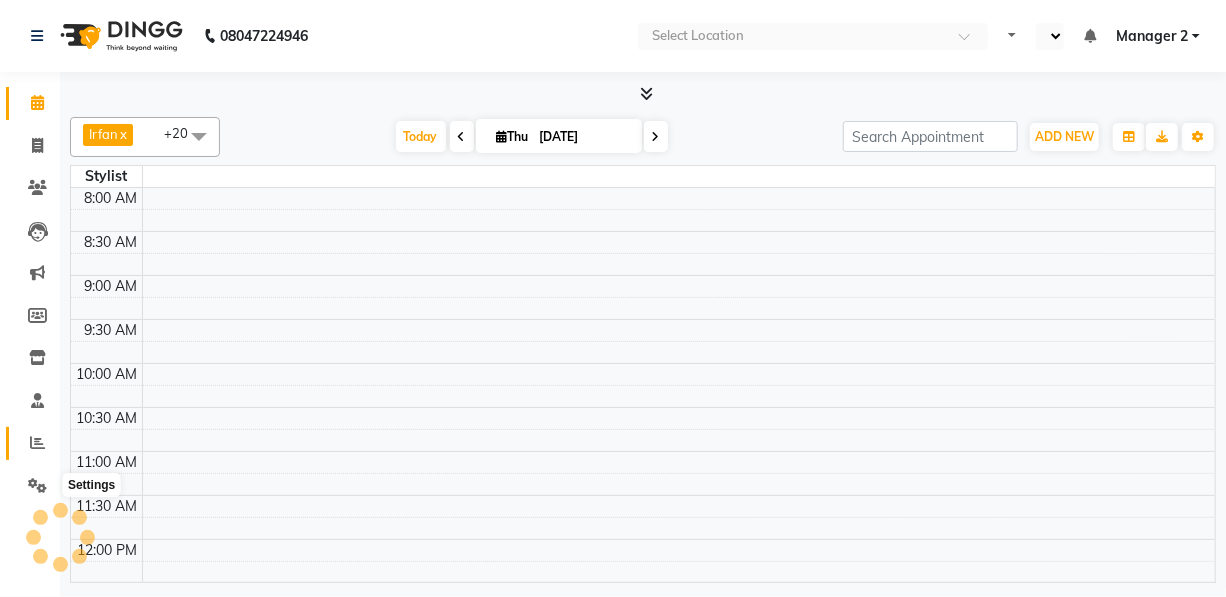 click on "Reports" 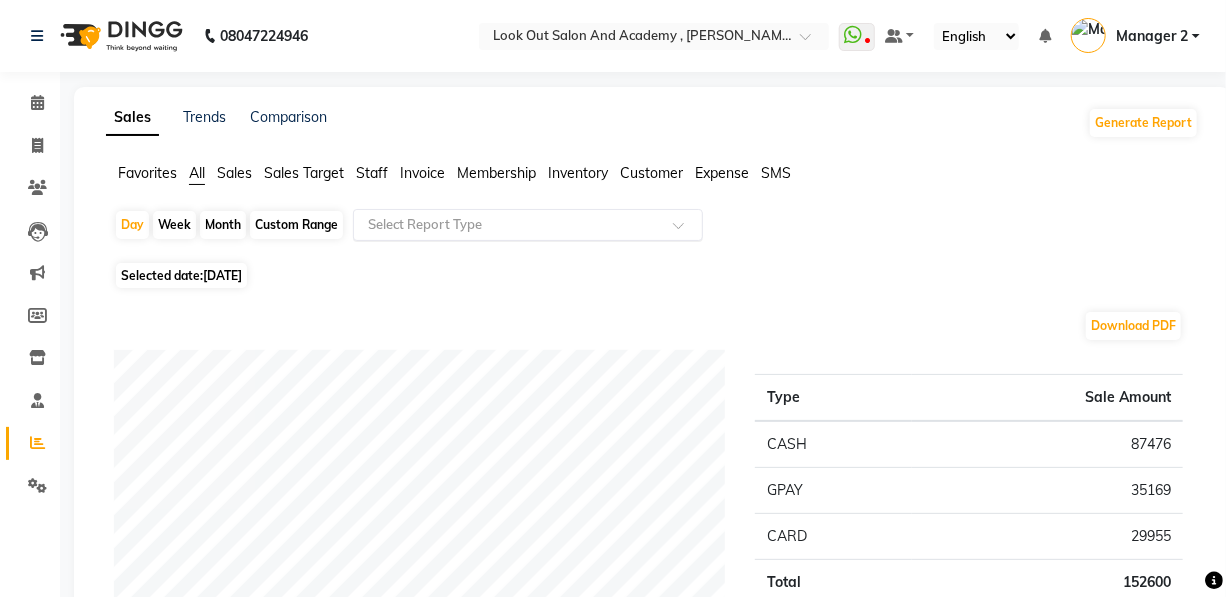 click on "Select Report Type" 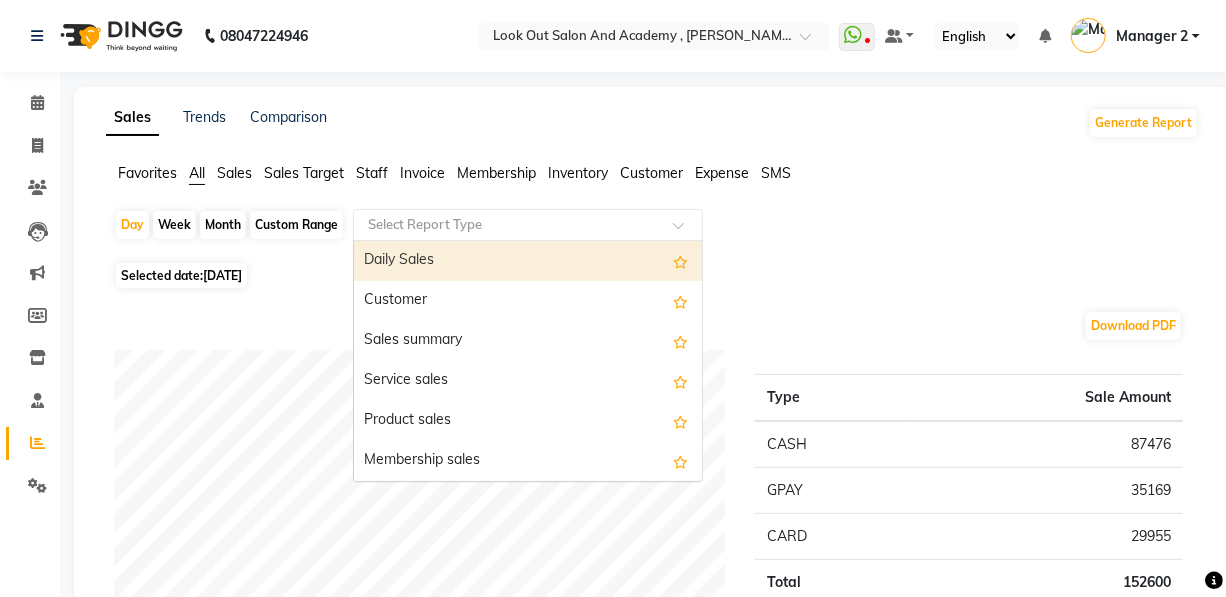click on "Customer" at bounding box center (528, 301) 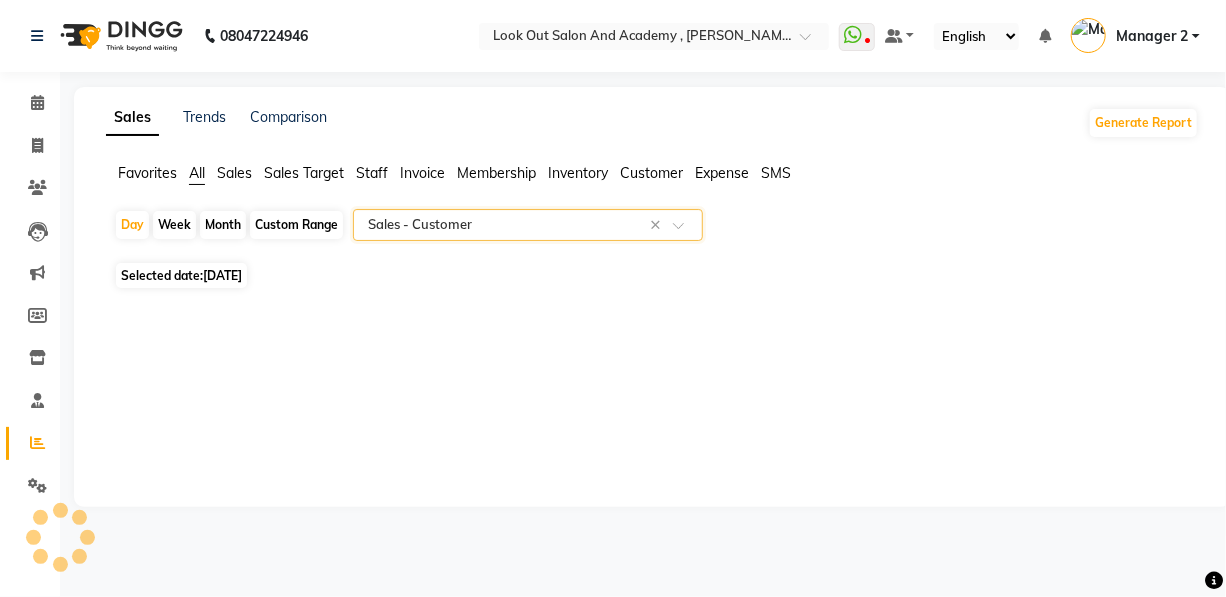 select on "full_report" 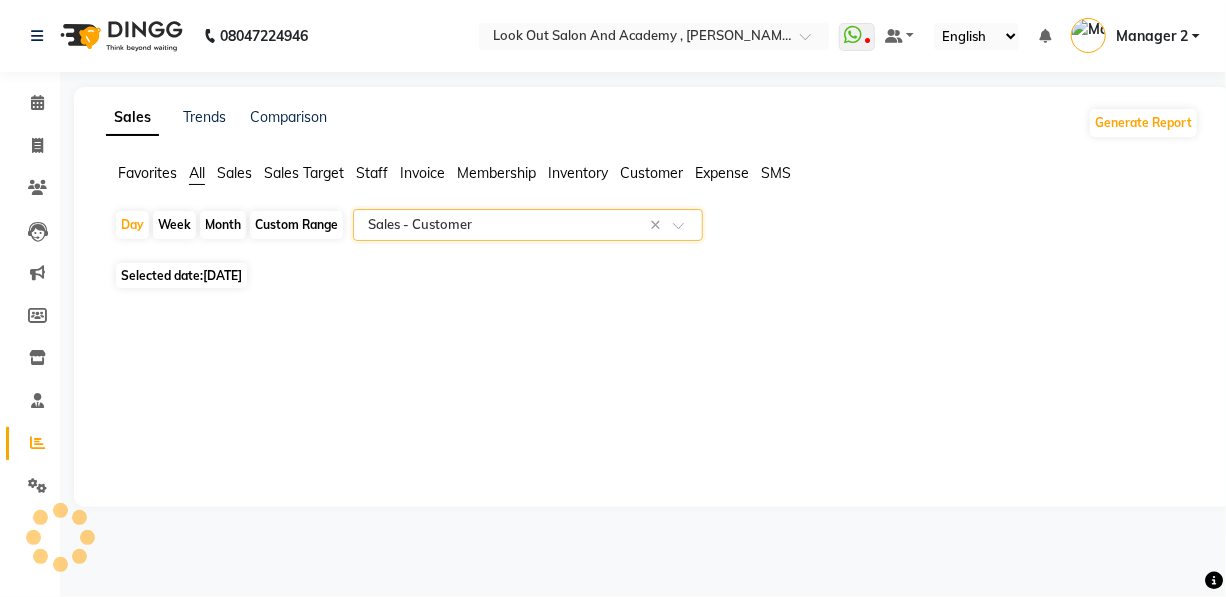 select on "pdf" 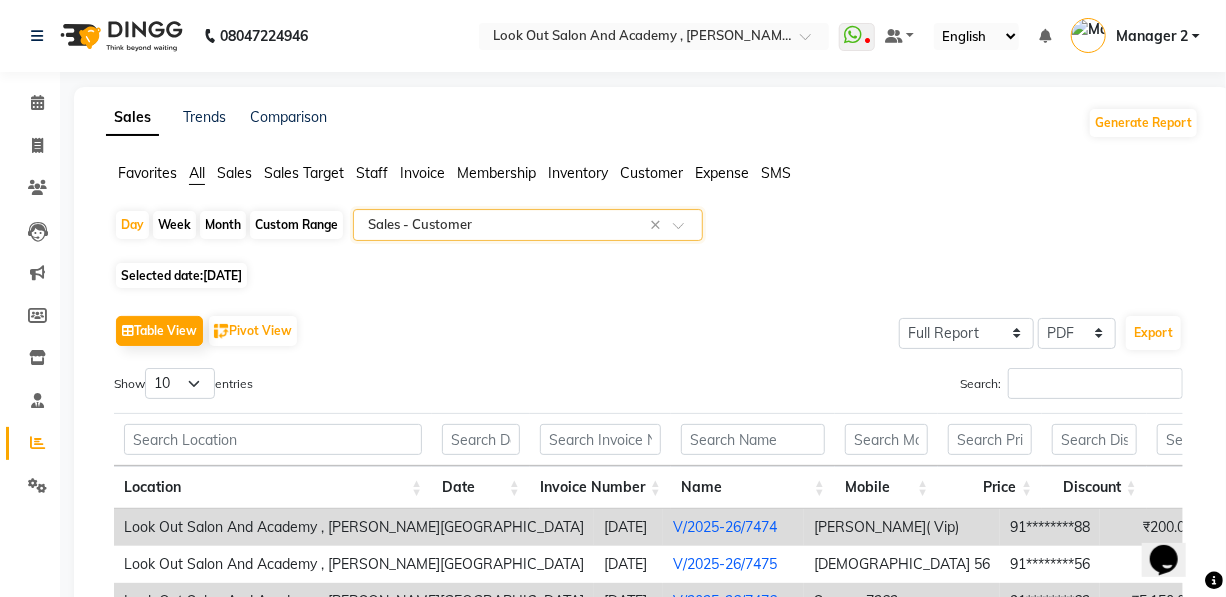 scroll, scrollTop: 0, scrollLeft: 0, axis: both 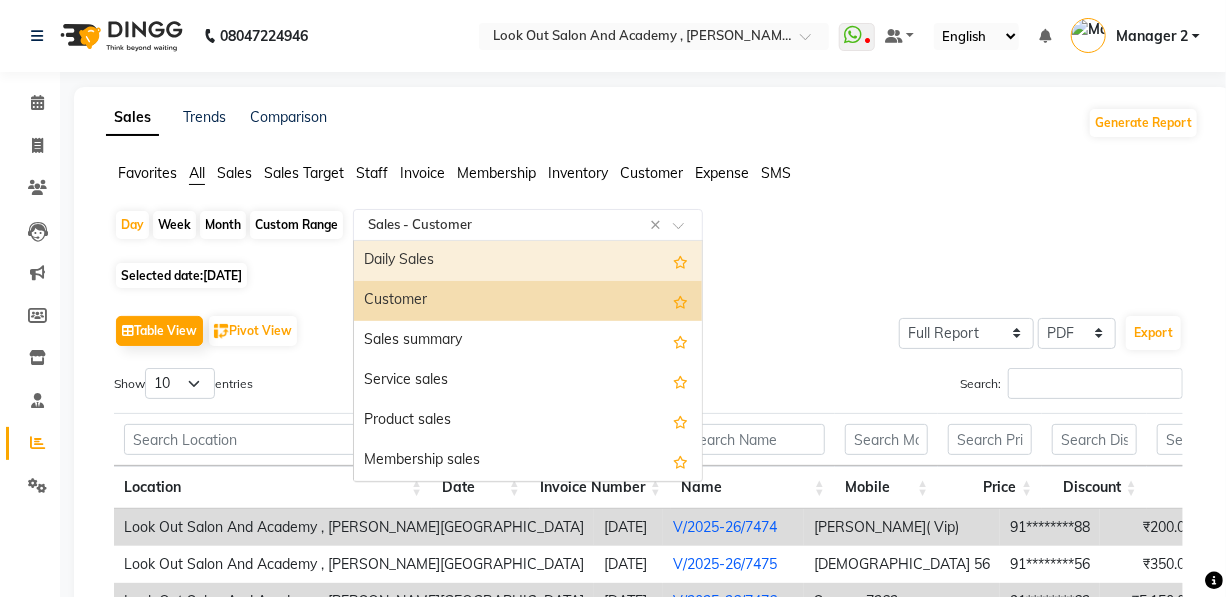 click on "Daily Sales" at bounding box center (528, 261) 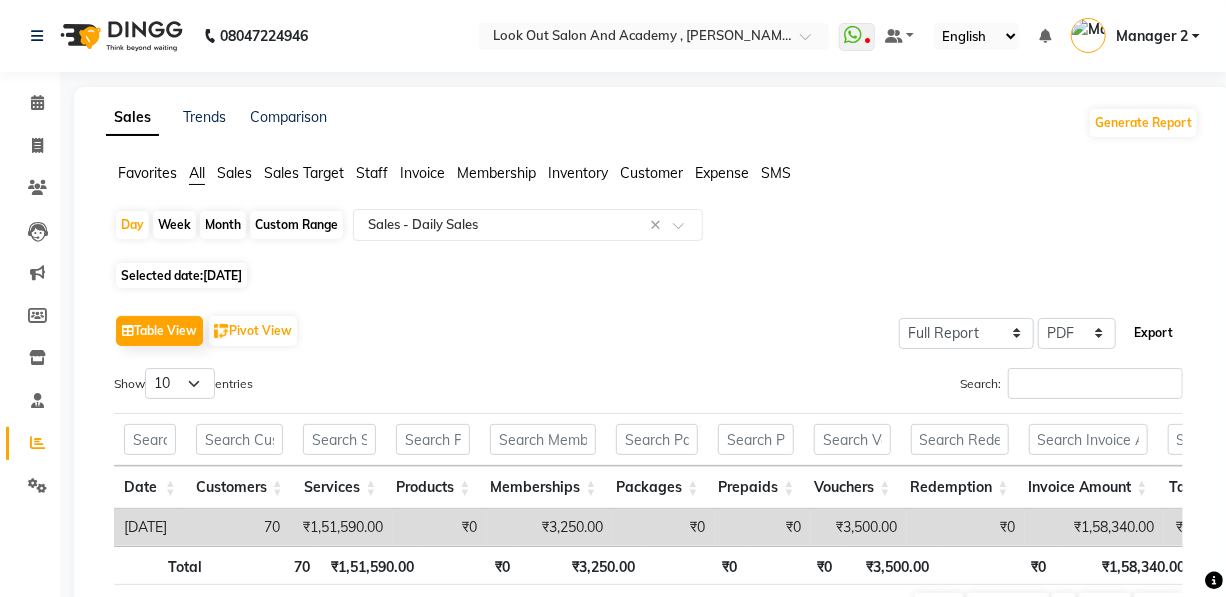 click on "Export" 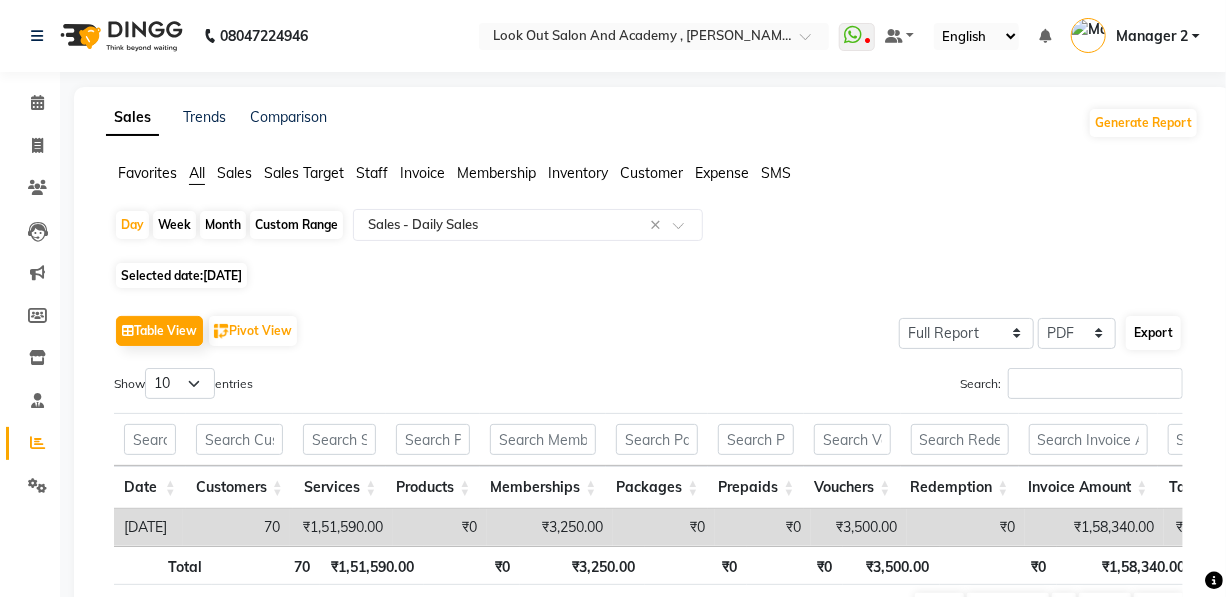 select on "monospace" 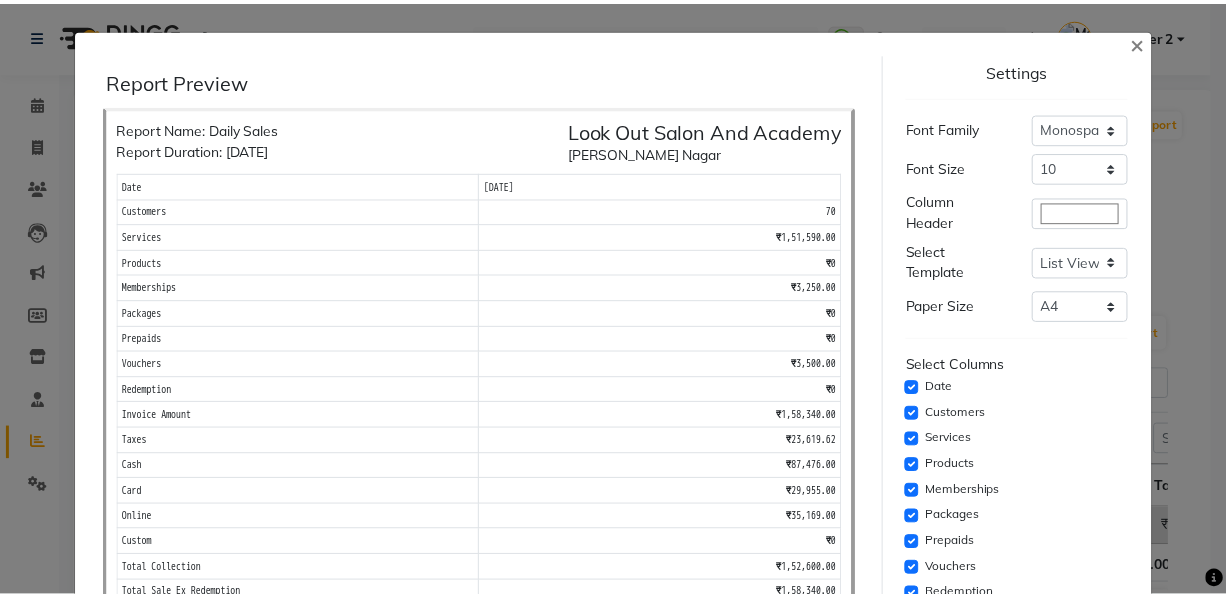 scroll, scrollTop: 721, scrollLeft: 0, axis: vertical 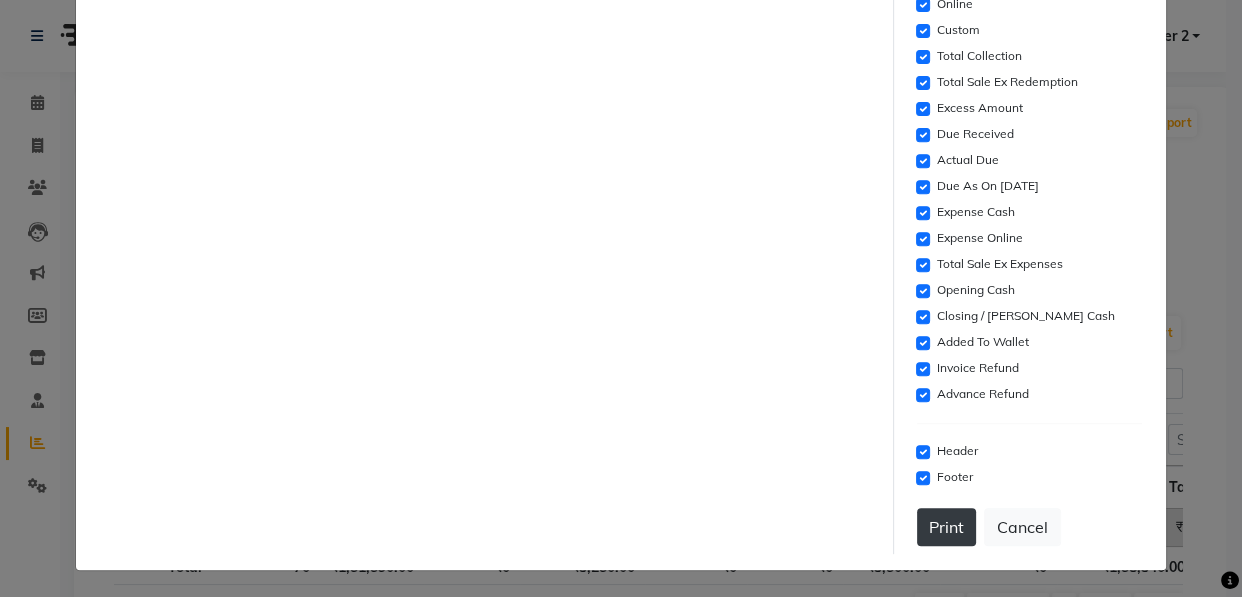 click on "Print" 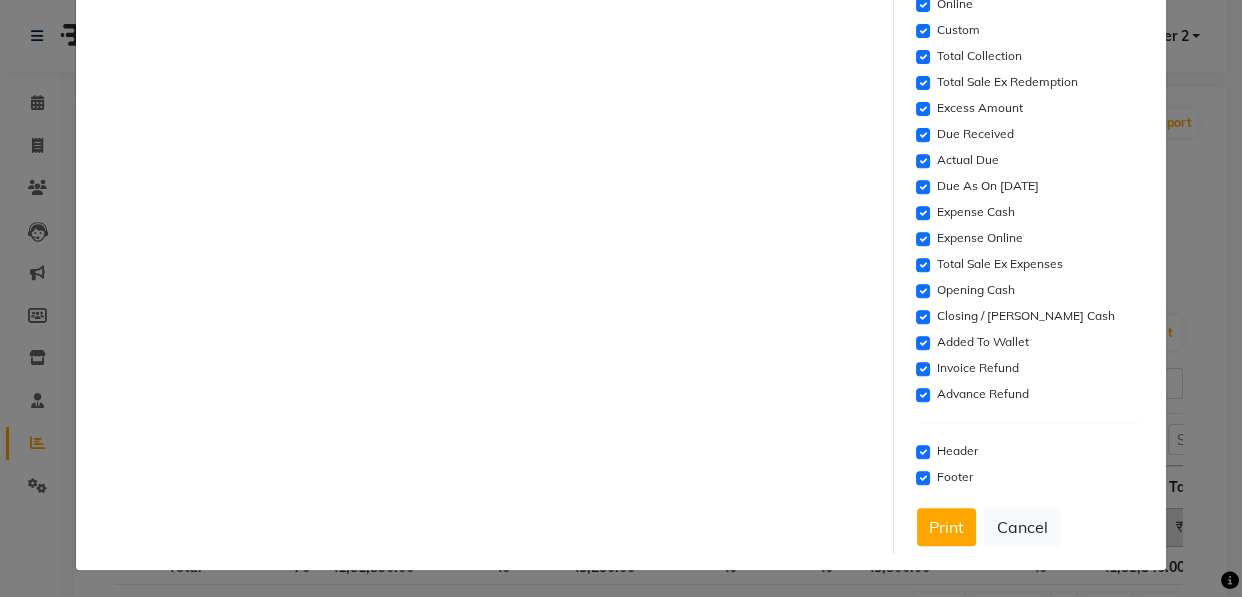 click on "Cancel" 